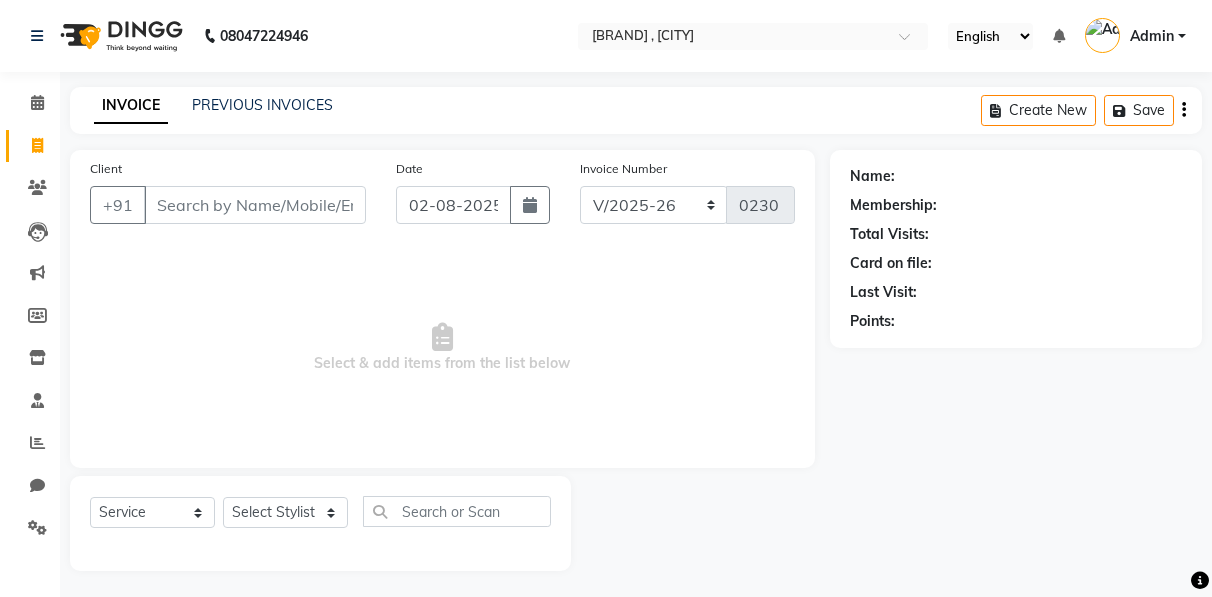 select on "8581" 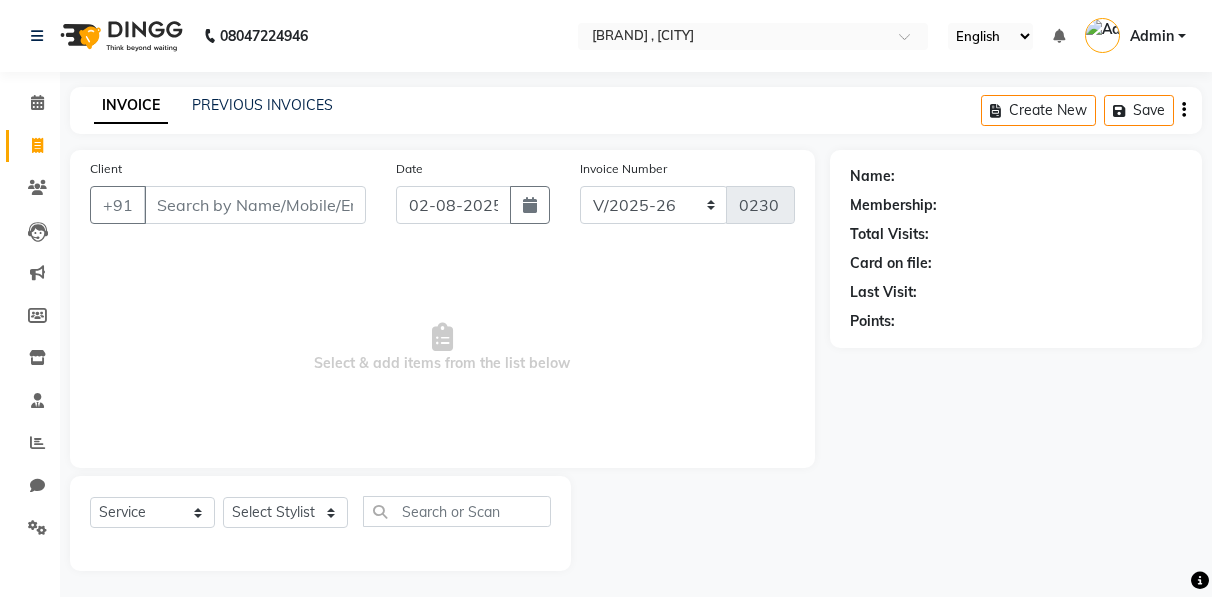 scroll, scrollTop: 3, scrollLeft: 0, axis: vertical 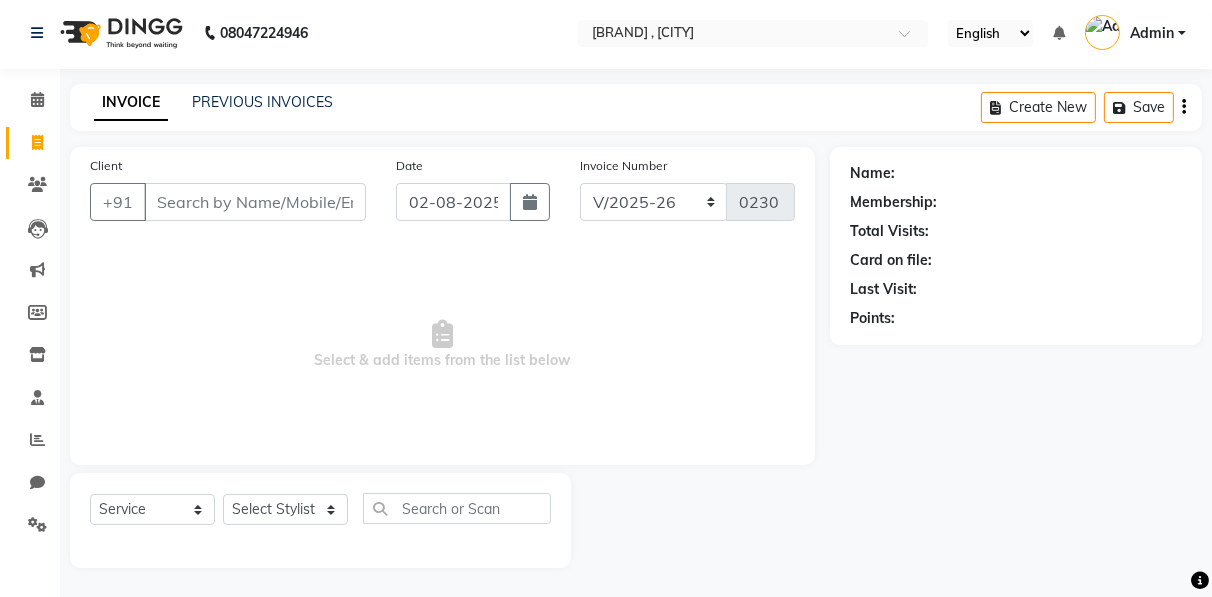 click on "Client" at bounding box center (255, 202) 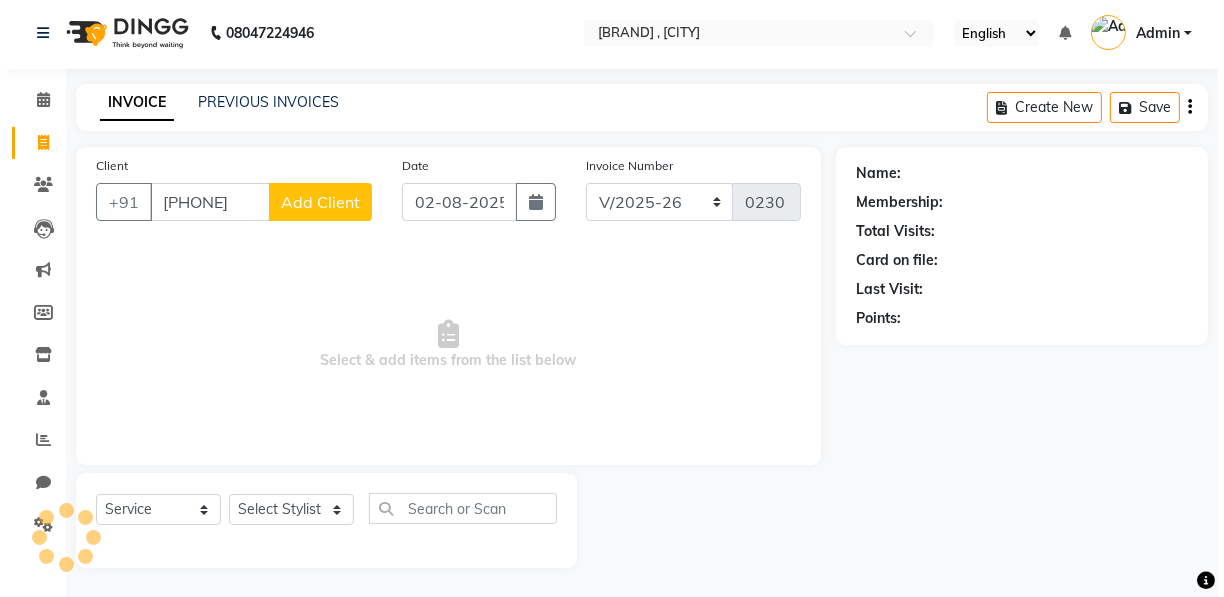 scroll, scrollTop: 0, scrollLeft: 0, axis: both 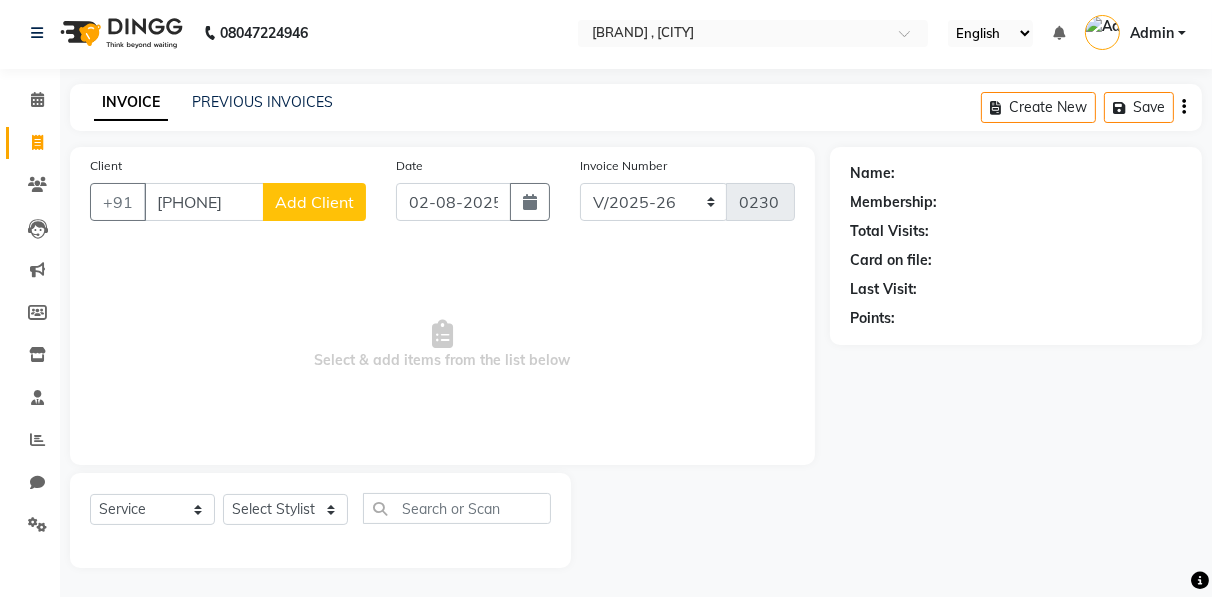type on "[PHONE]" 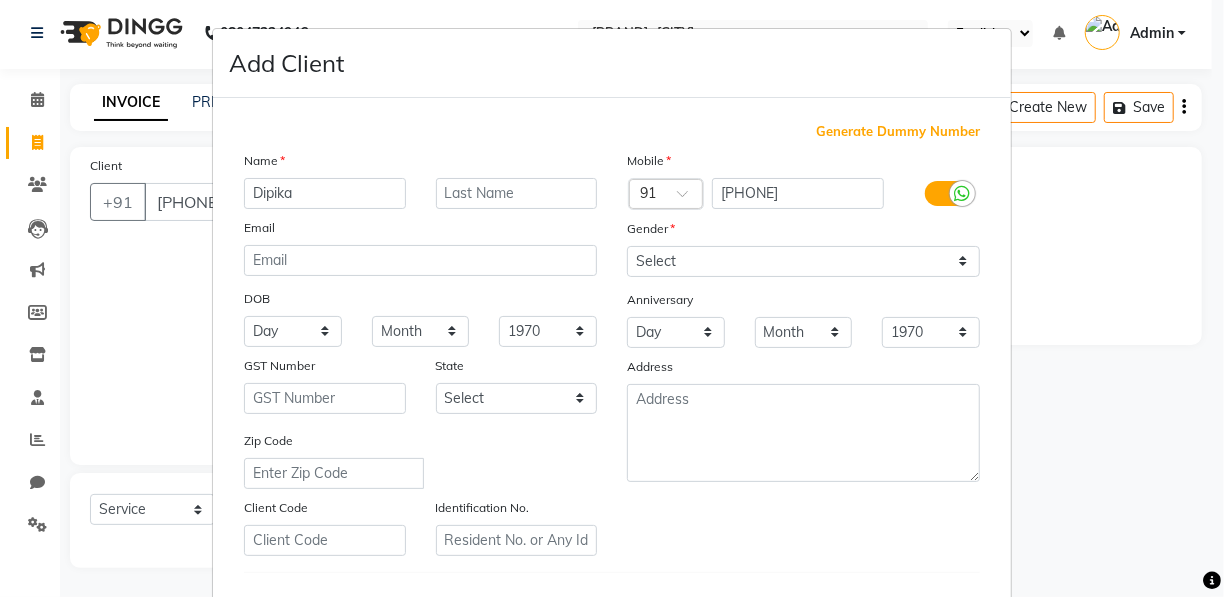 type on "Dipika" 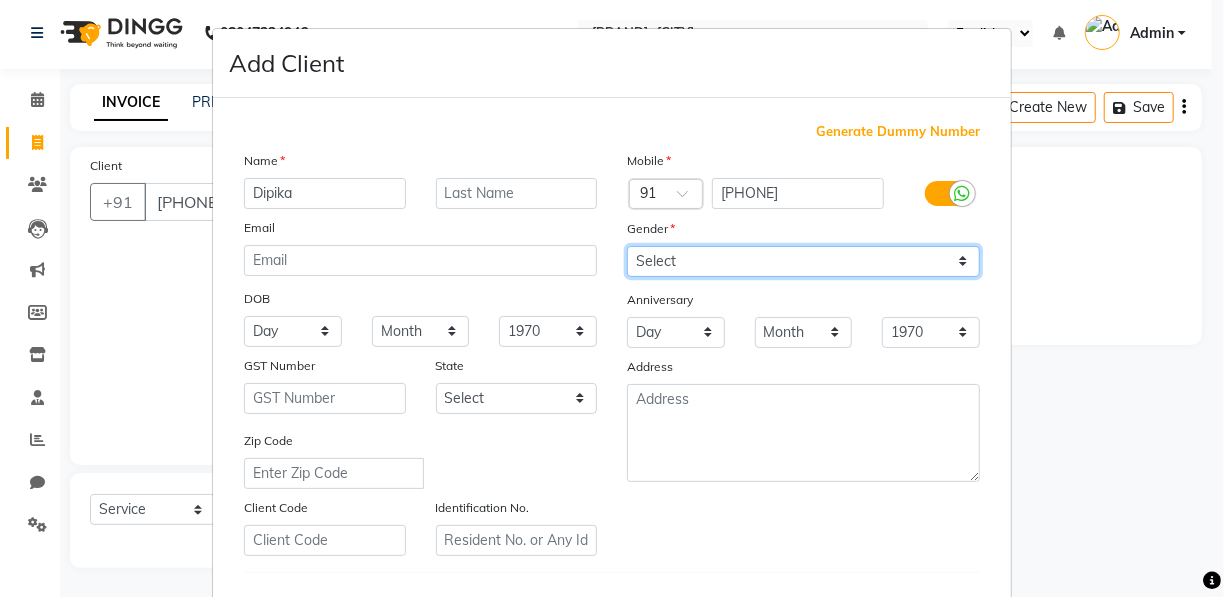 click on "Select Male Female Other Prefer Not To Say" at bounding box center (803, 261) 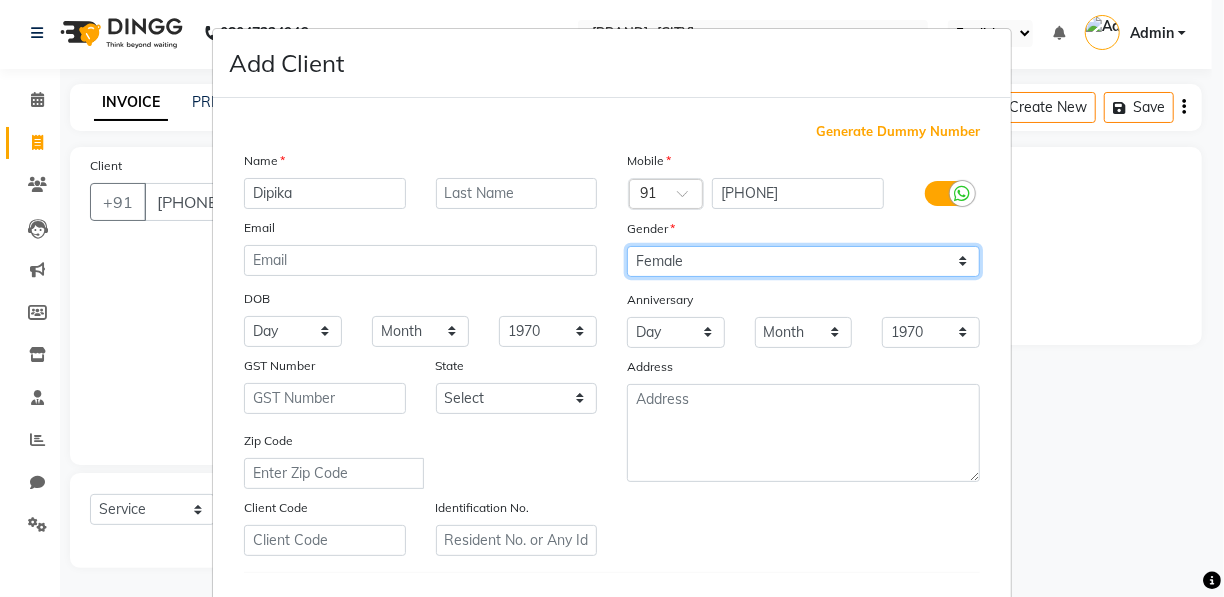click on "Select Male Female Other Prefer Not To Say" at bounding box center [803, 261] 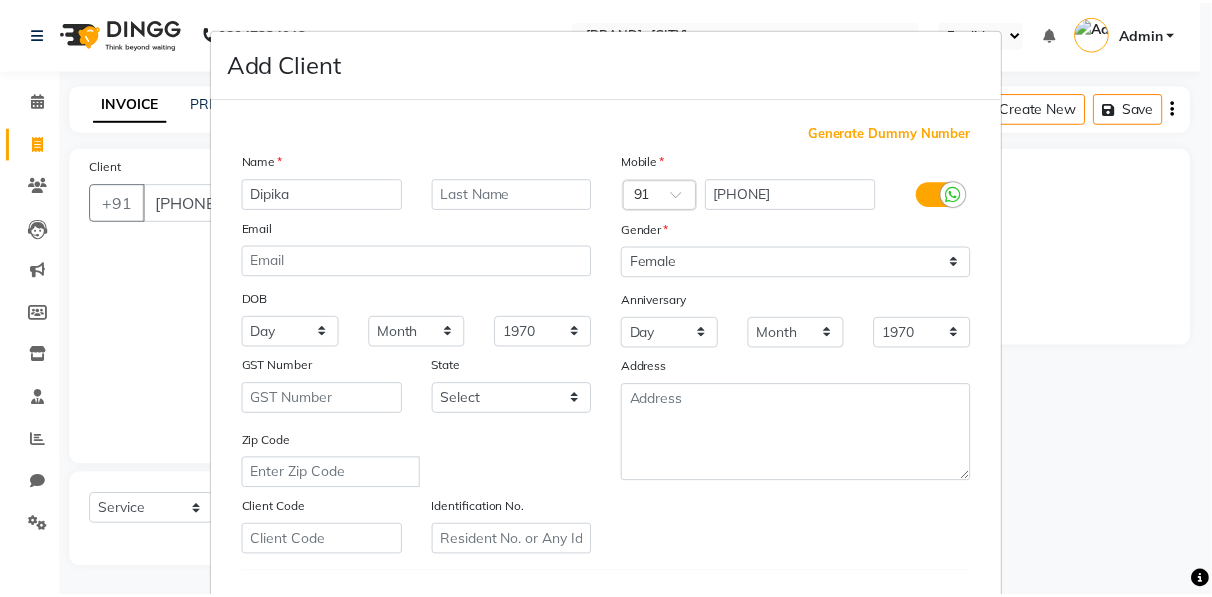 scroll, scrollTop: 321, scrollLeft: 0, axis: vertical 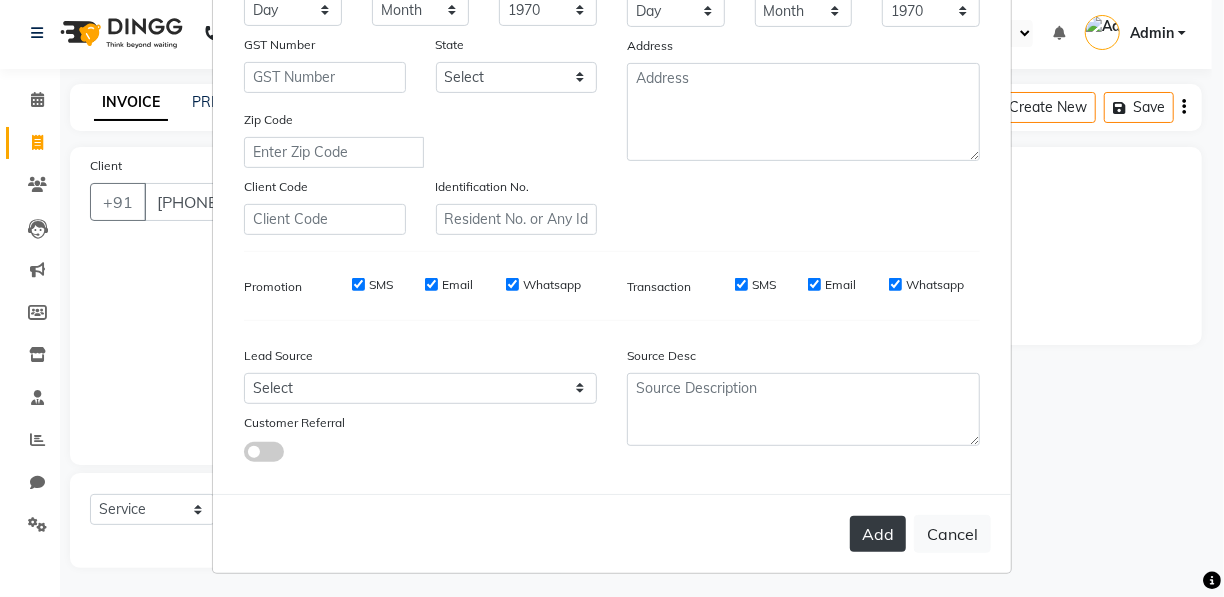 click on "Add" at bounding box center [878, 534] 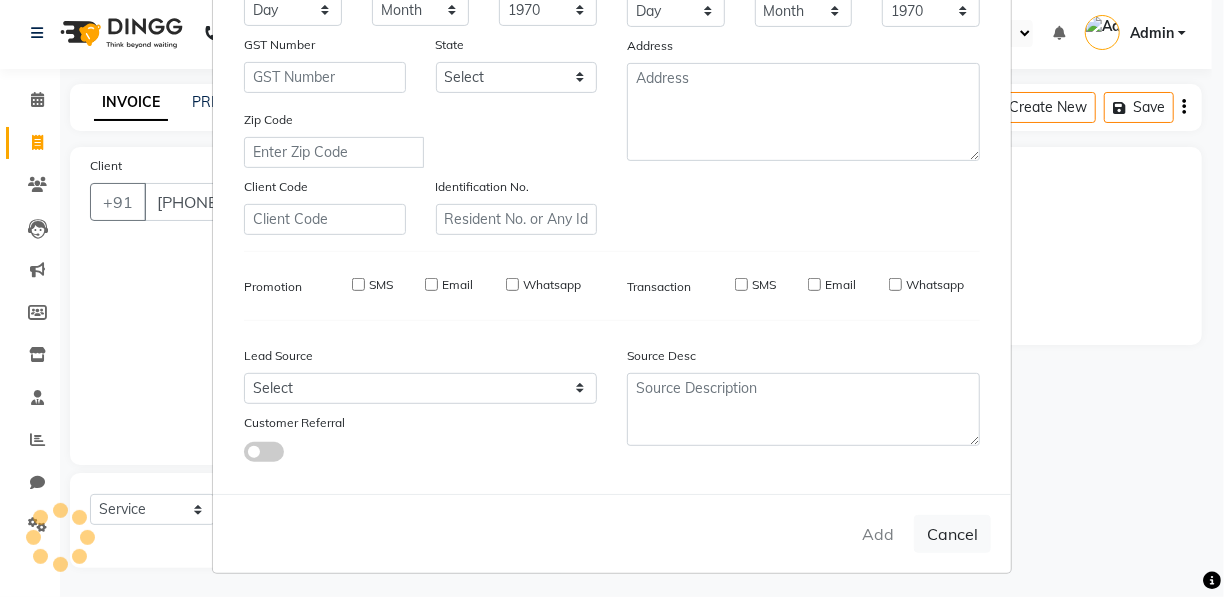 type 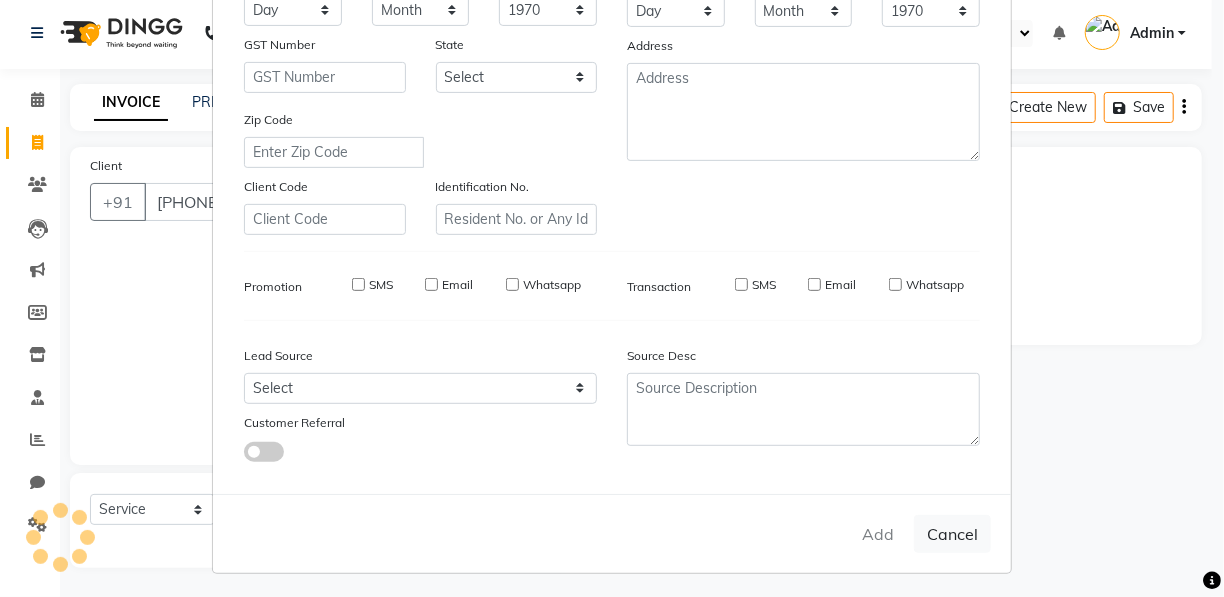 checkbox on "false" 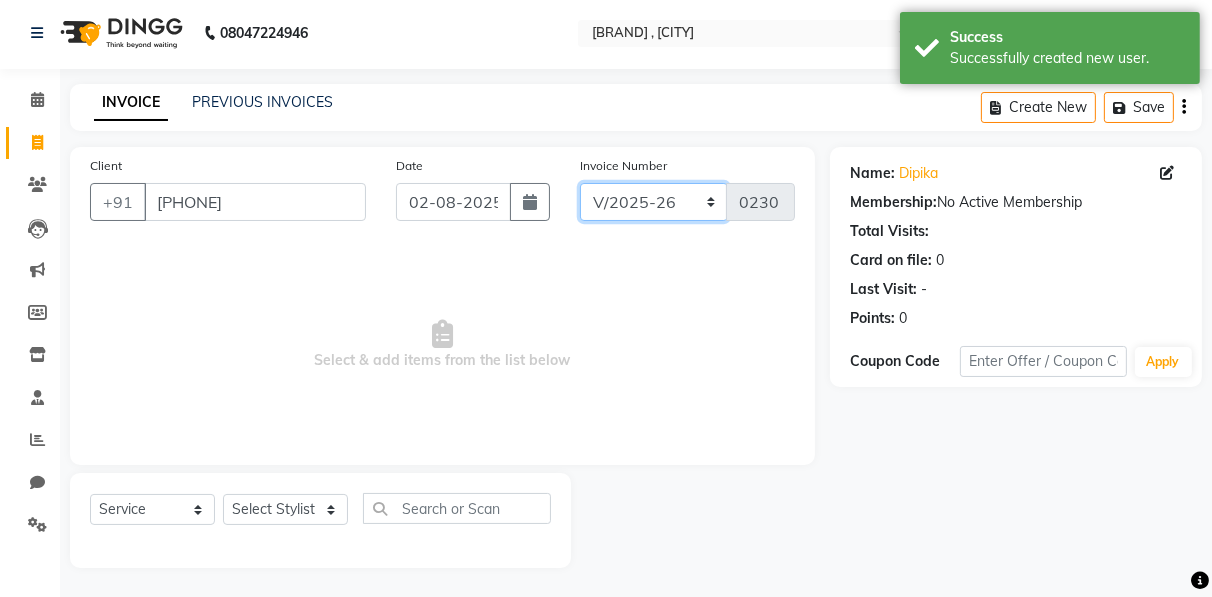 click on "[NUMBER]" 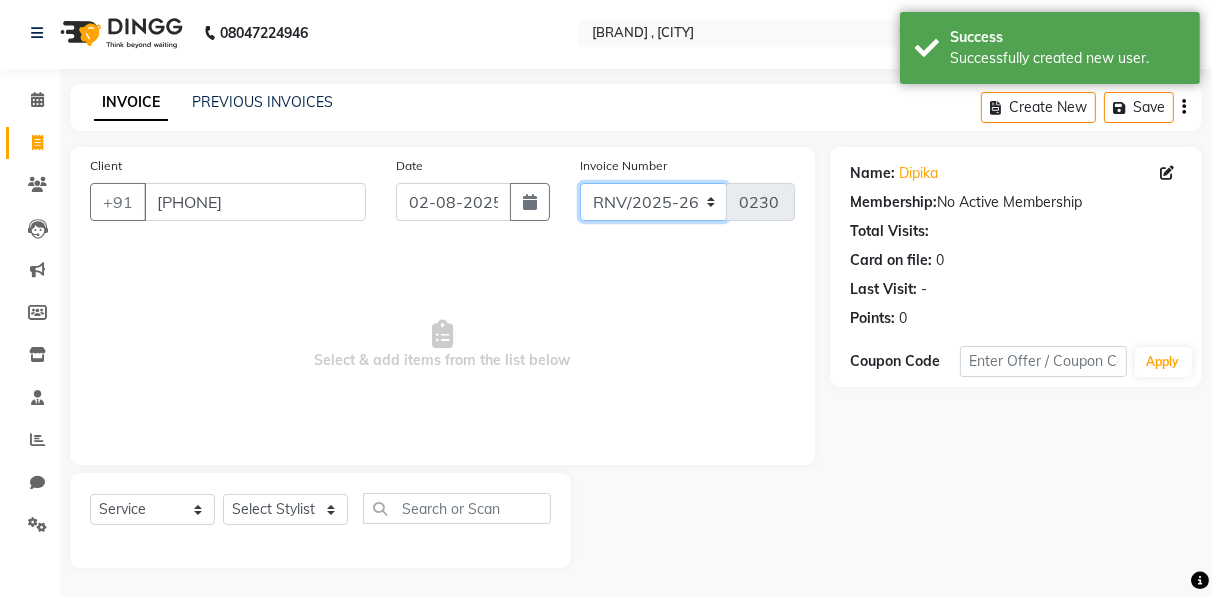 click on "[NUMBER]" 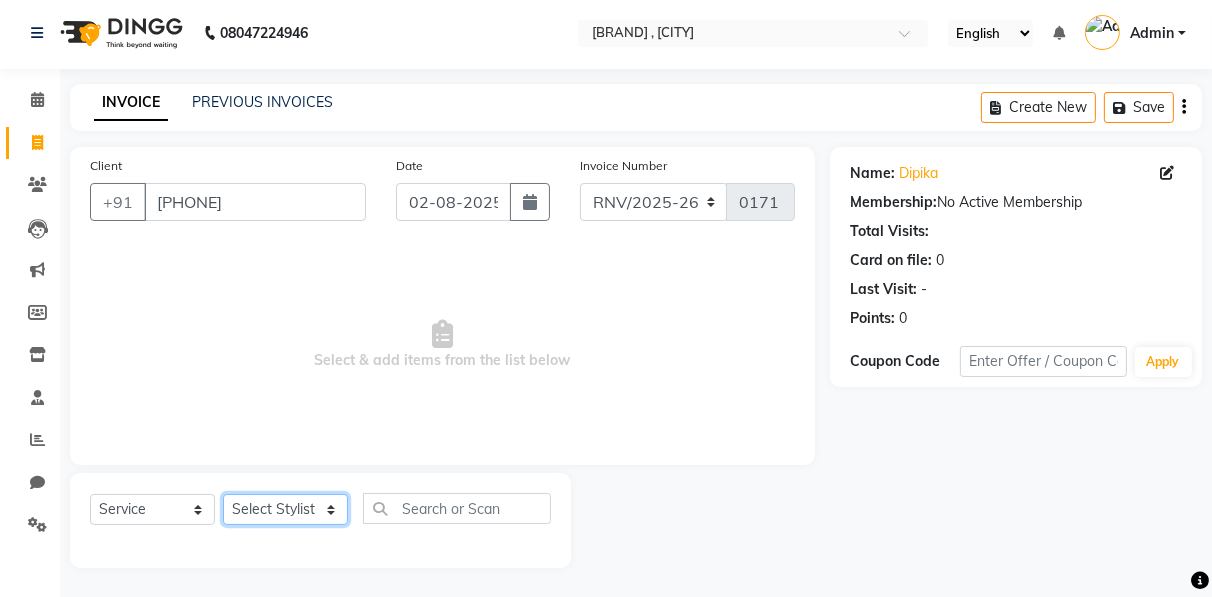 click on "Select Stylist [FIRST] Anajli Laxmi Manager Neetu Reetu Ruma Santosh Soniya Tannu Tilak Vinod Zeeshan" 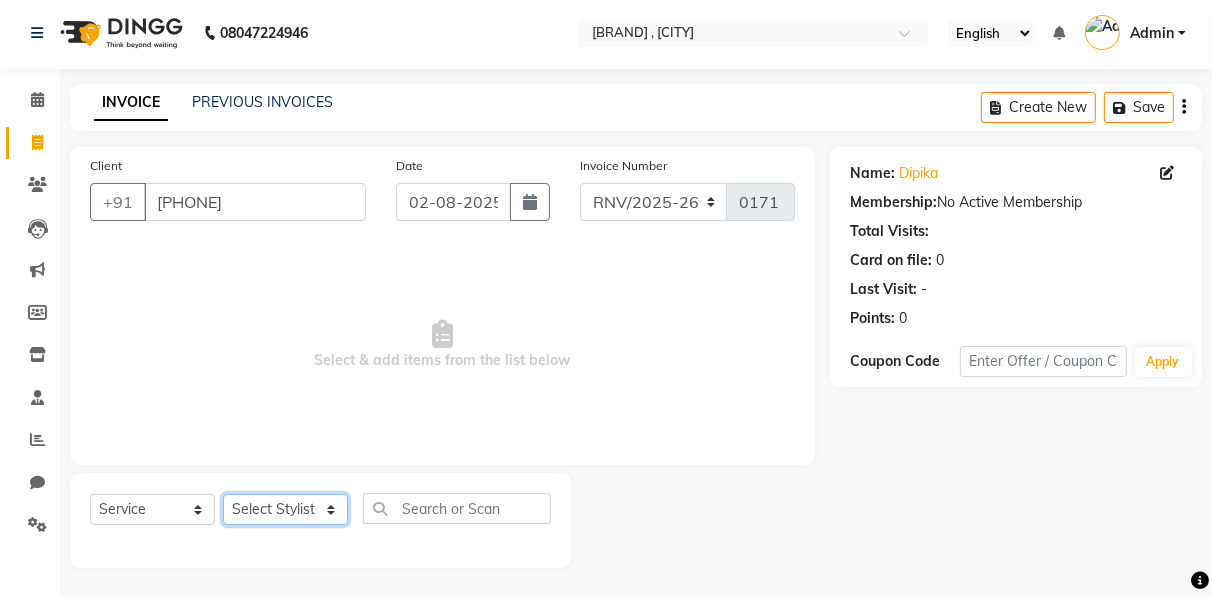 select on "85665" 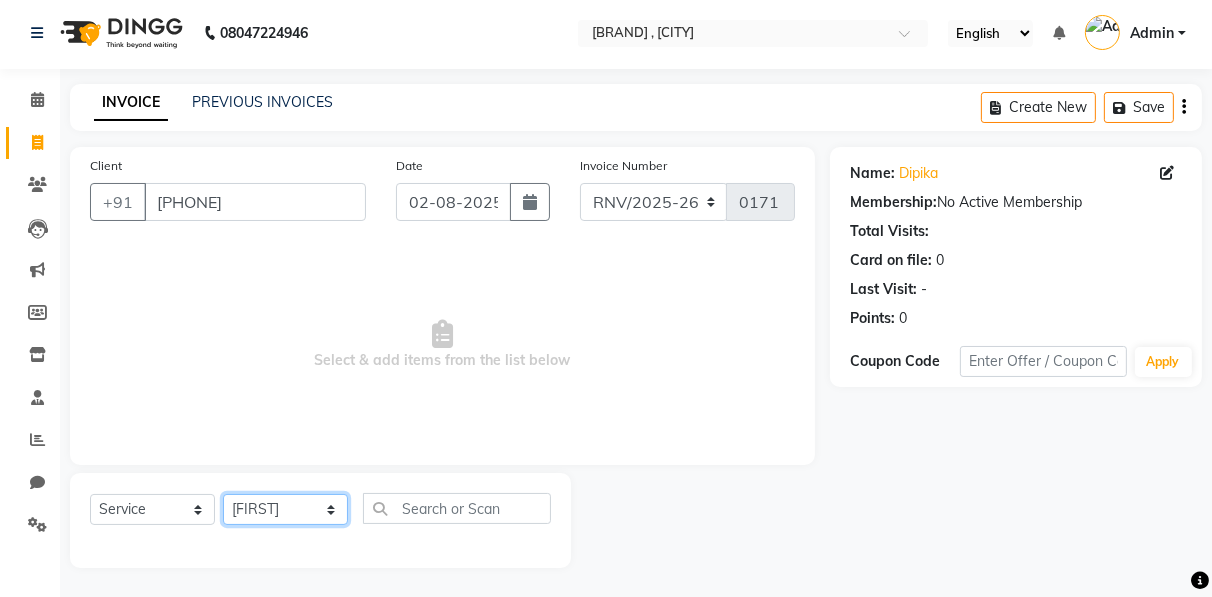click on "Select Stylist [FIRST] Anajli Laxmi Manager Neetu Reetu Ruma Santosh Soniya Tannu Tilak Vinod Zeeshan" 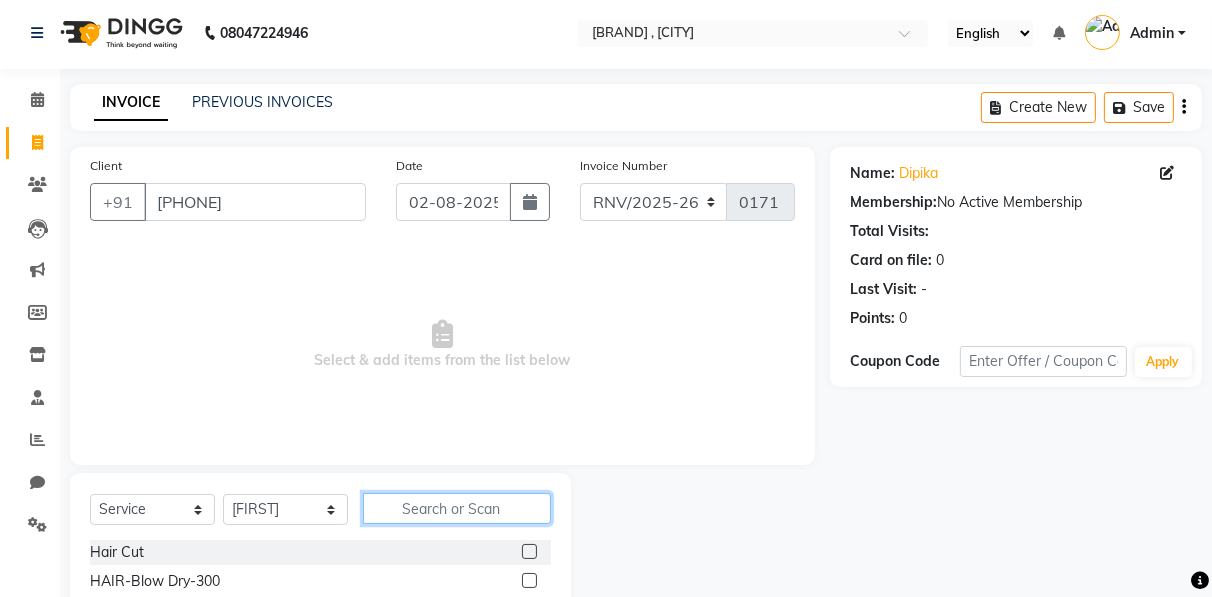 click 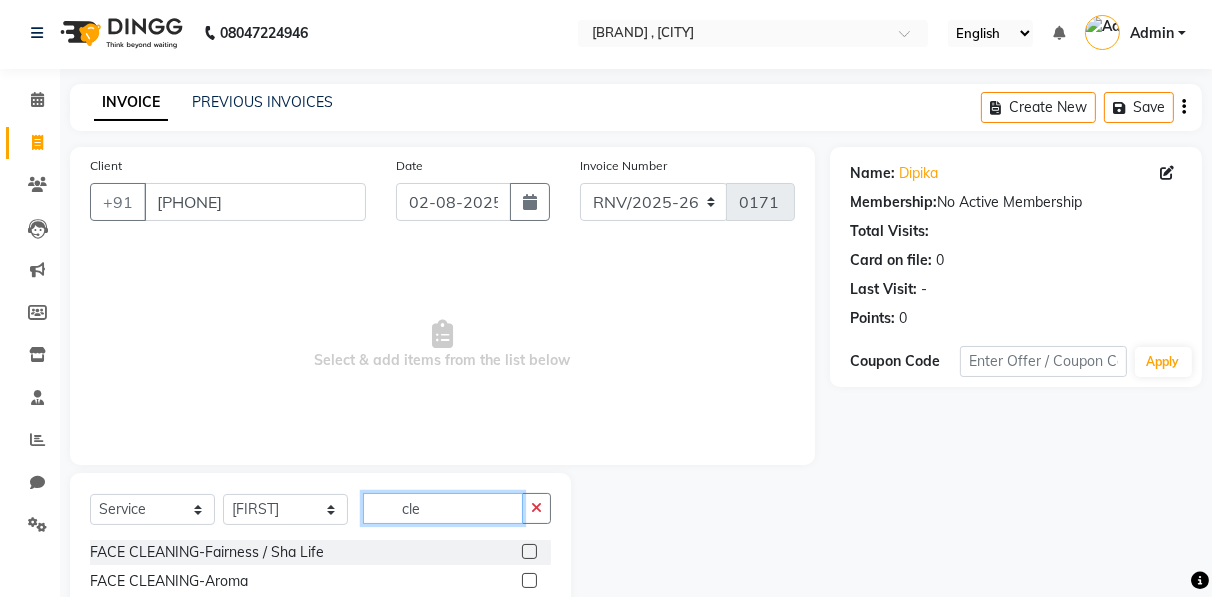 scroll, scrollTop: 202, scrollLeft: 0, axis: vertical 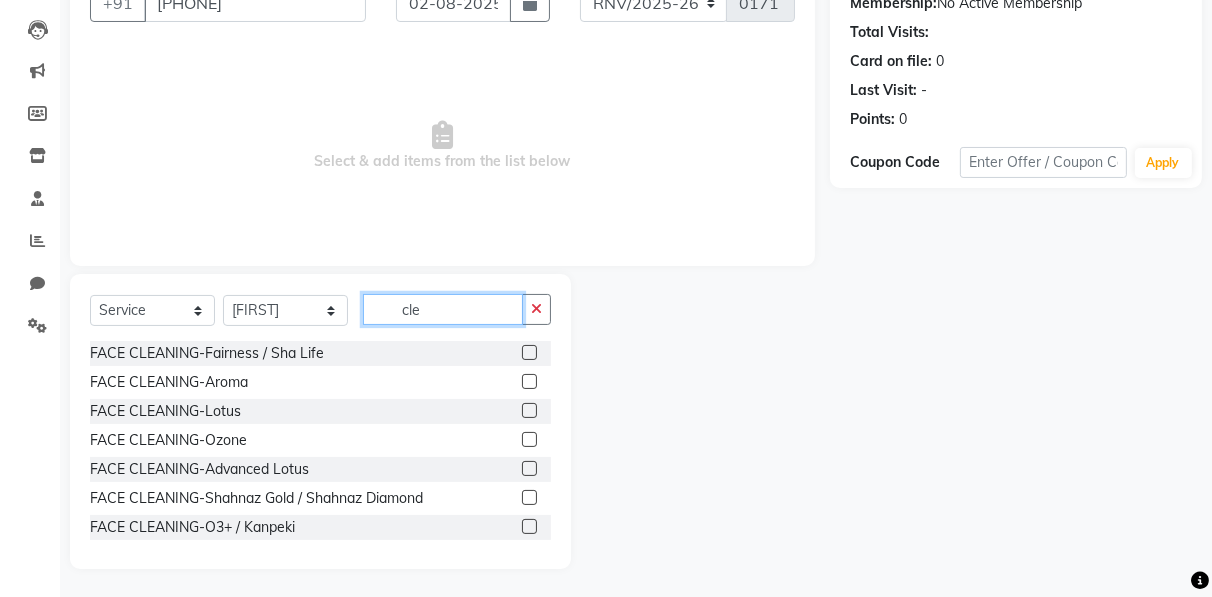 type on "cle" 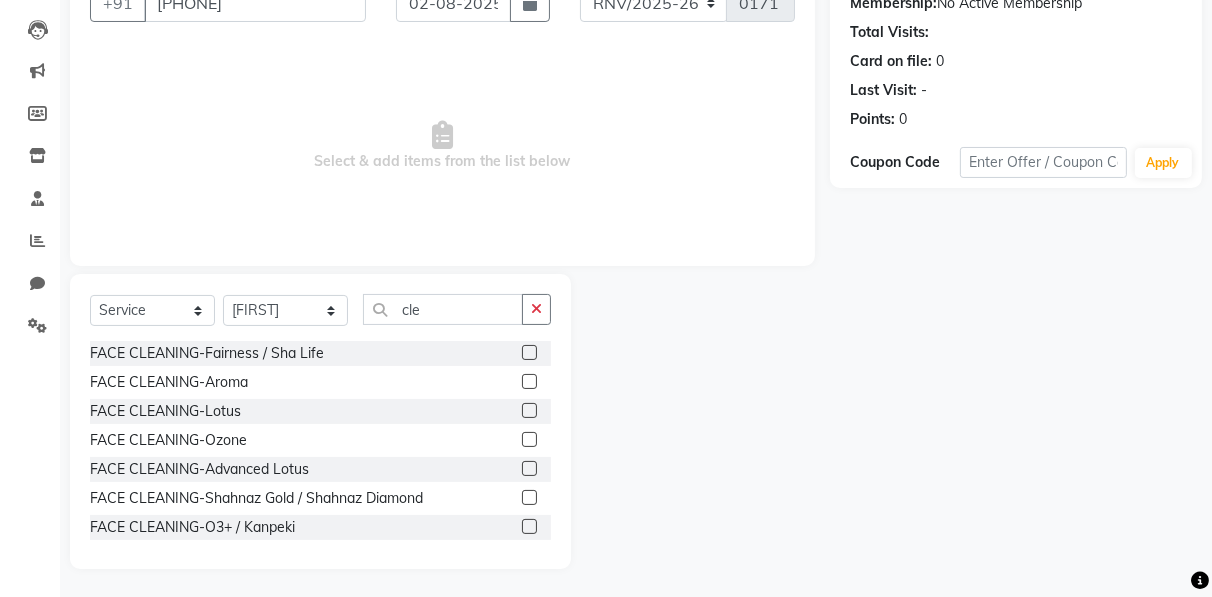 click 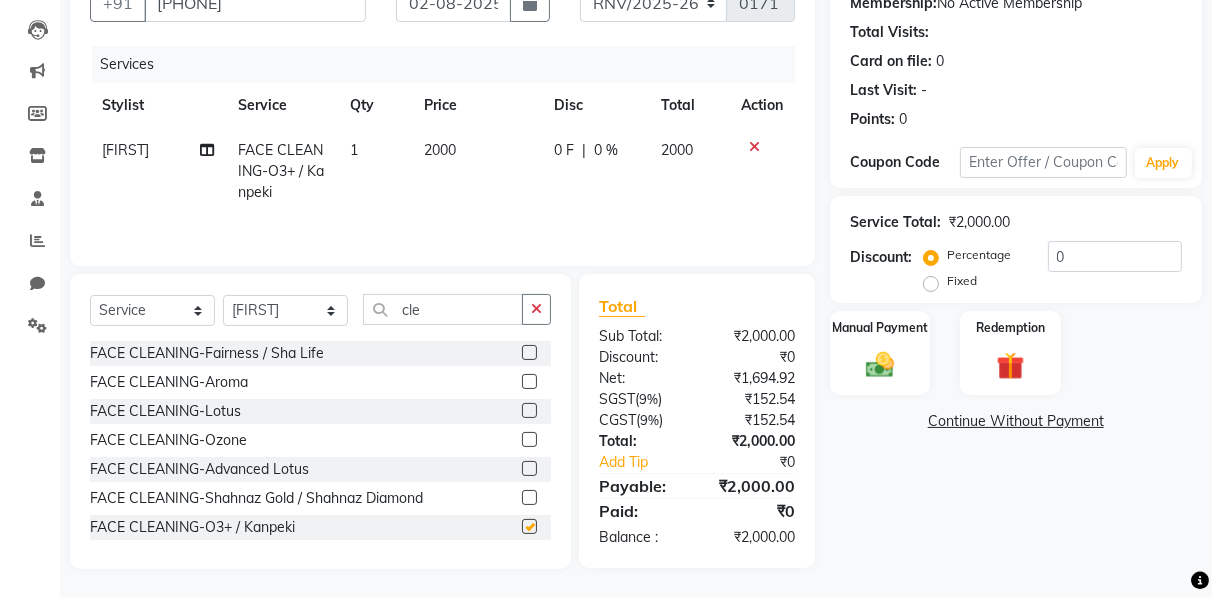 checkbox on "false" 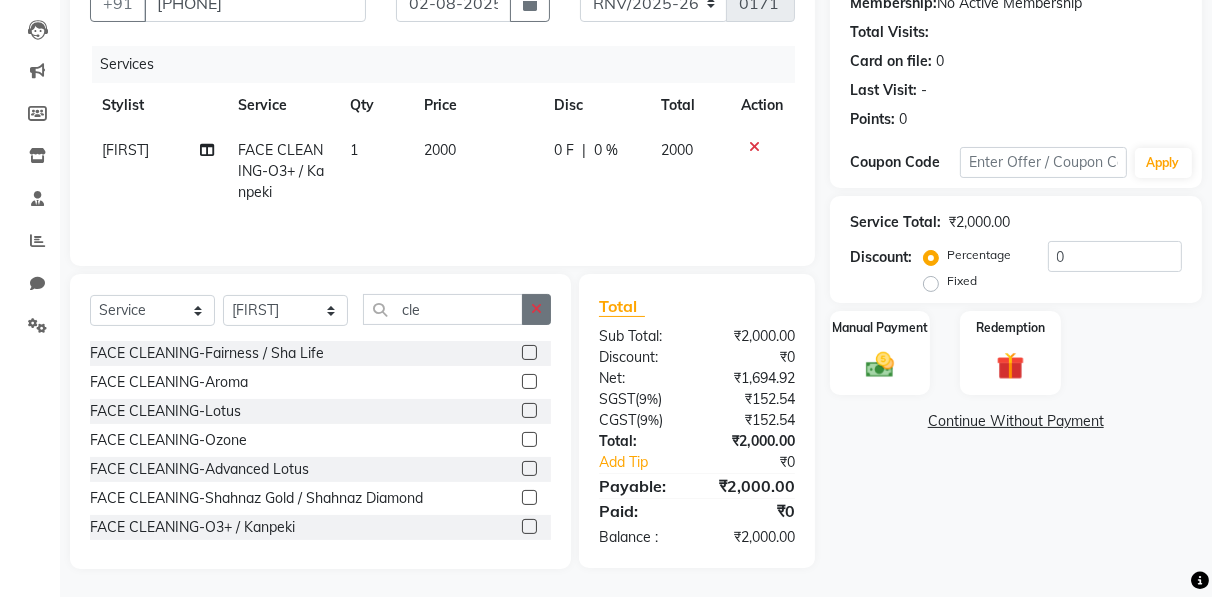 click 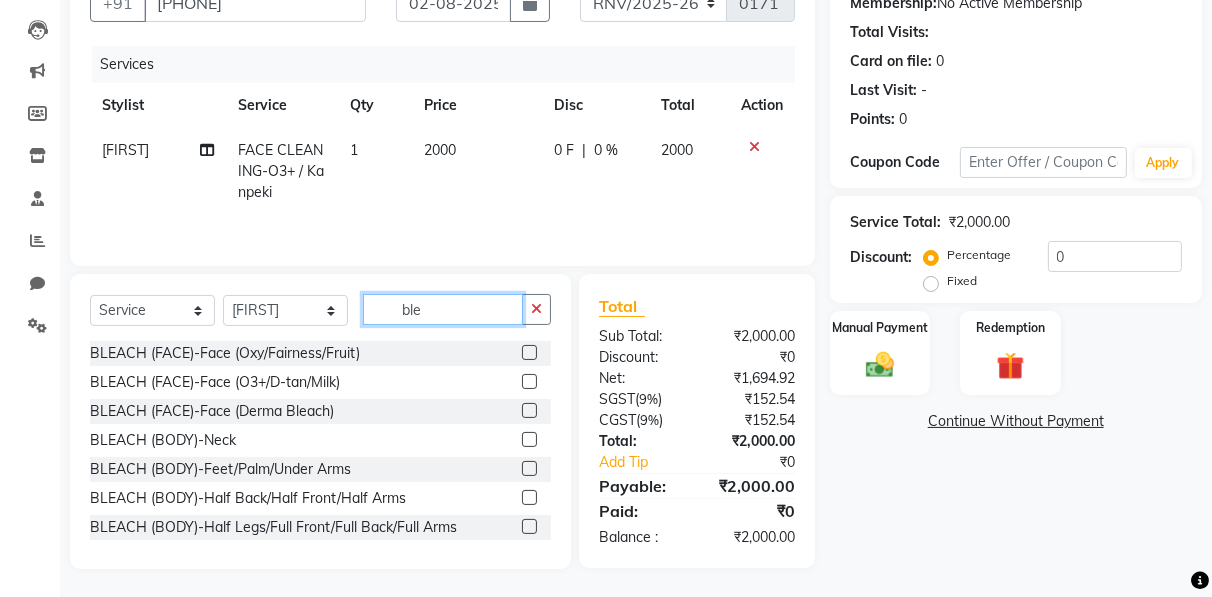 type on "ble" 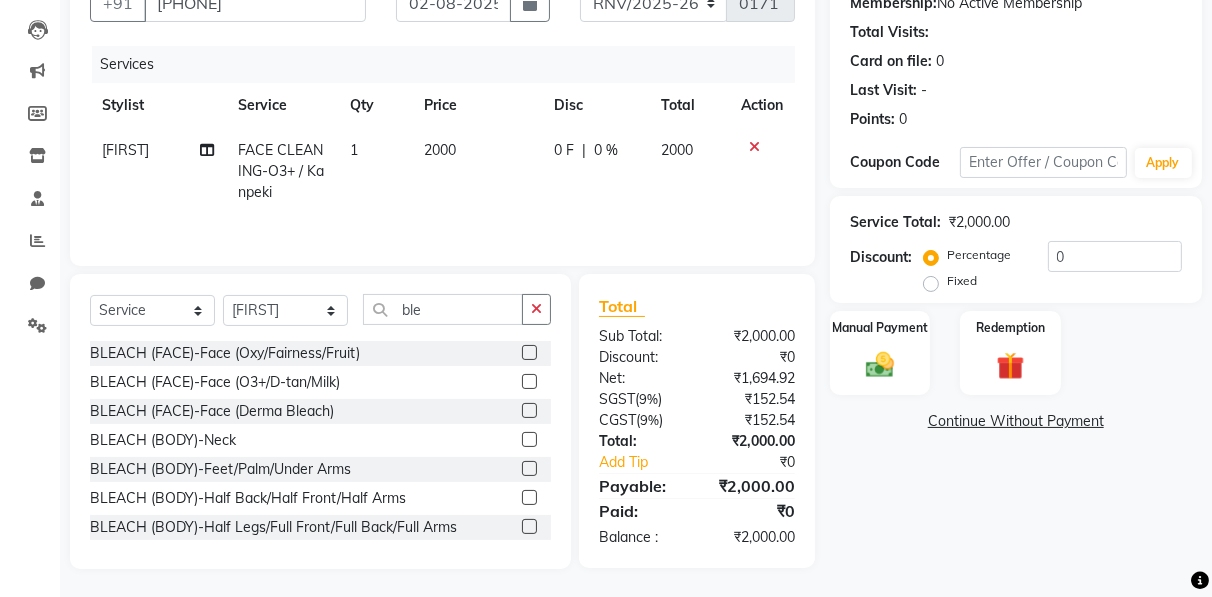 click 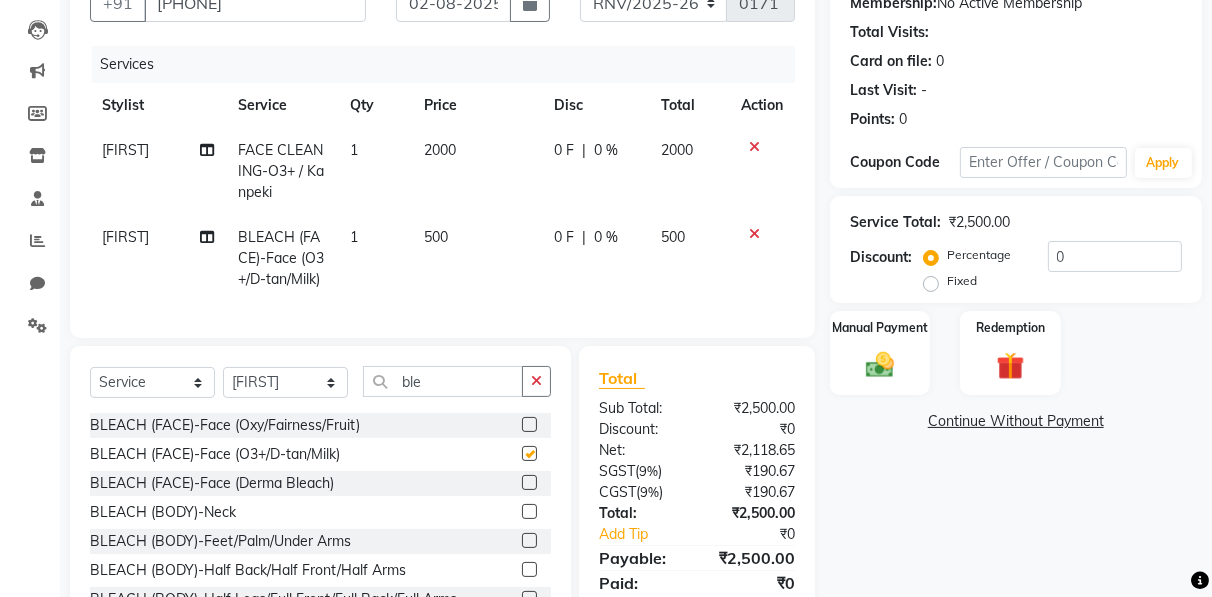 checkbox on "false" 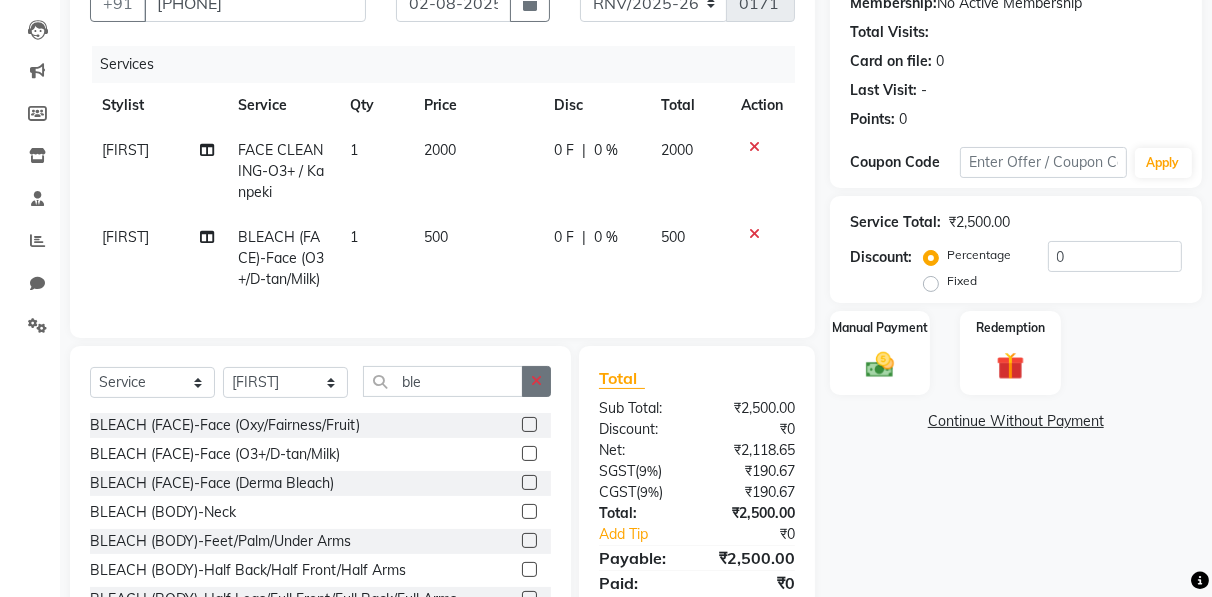 click 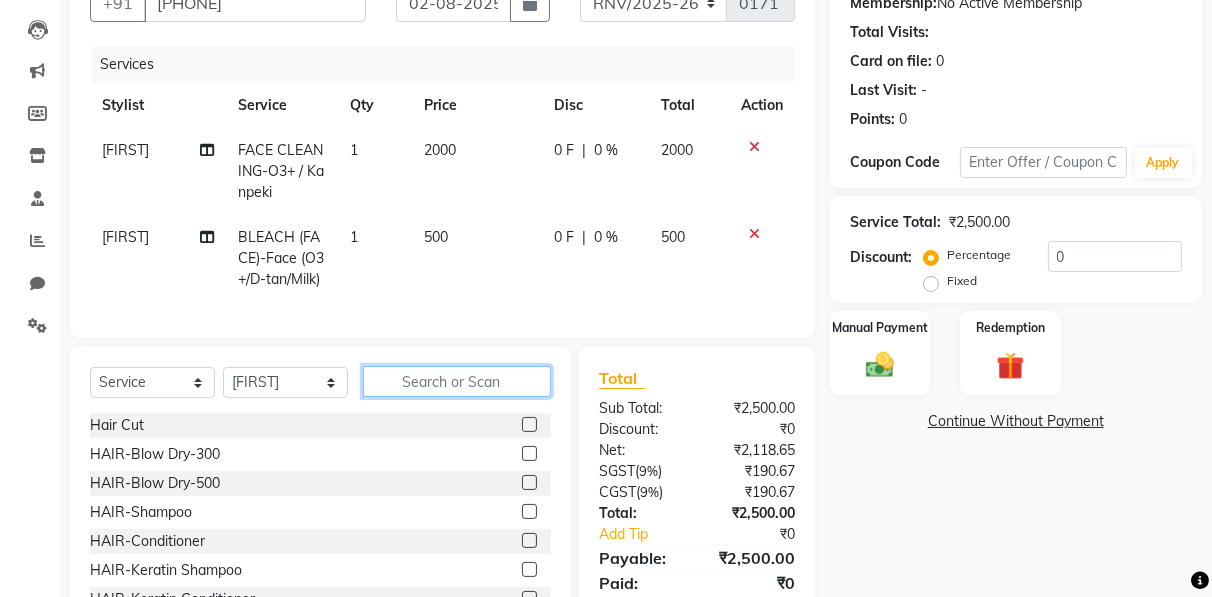 click 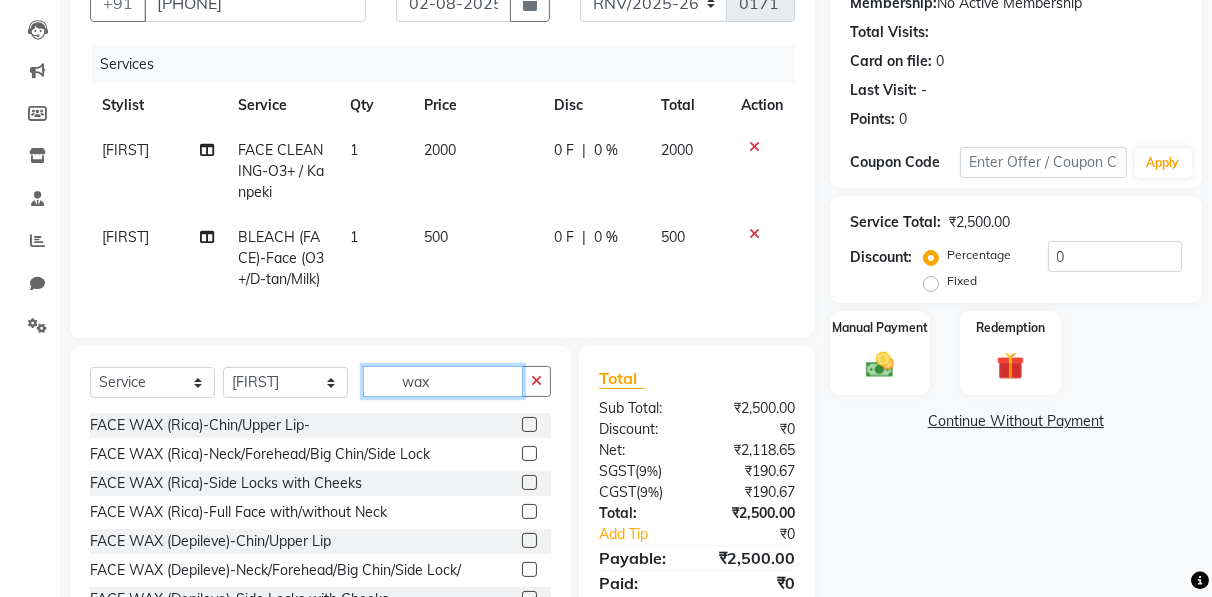 scroll, scrollTop: 174, scrollLeft: 0, axis: vertical 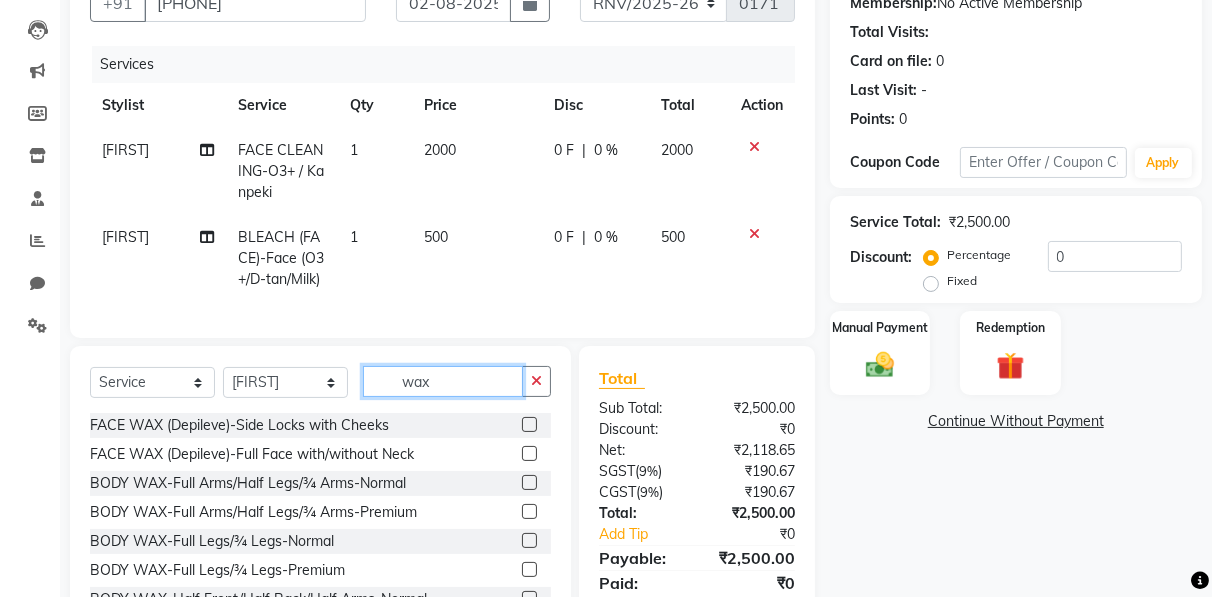 type on "wax" 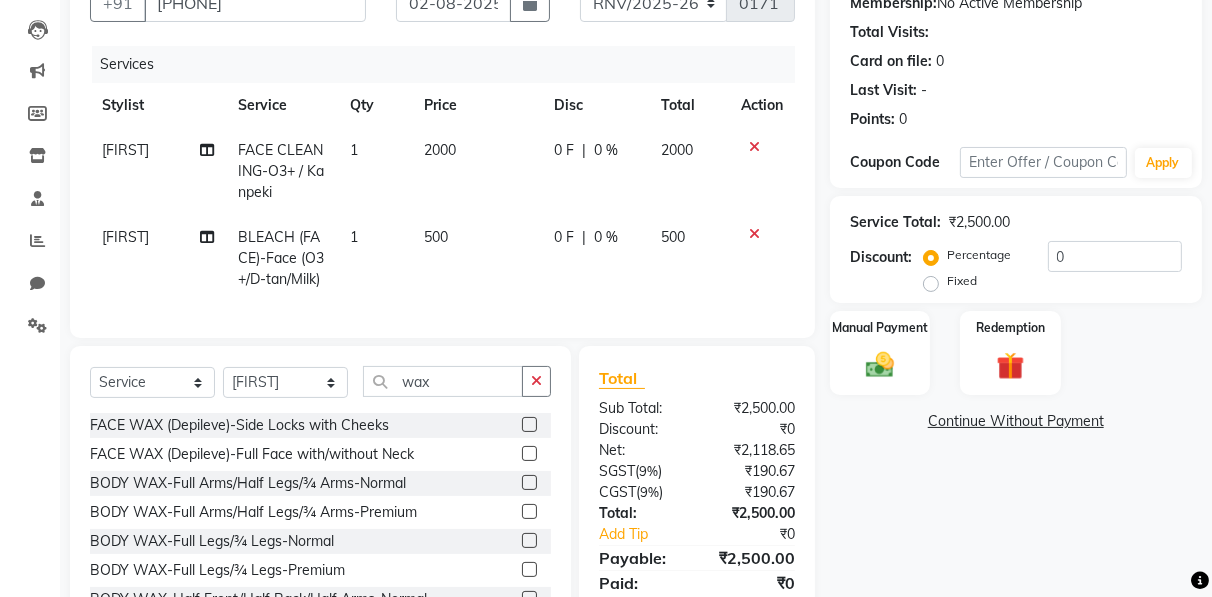 click 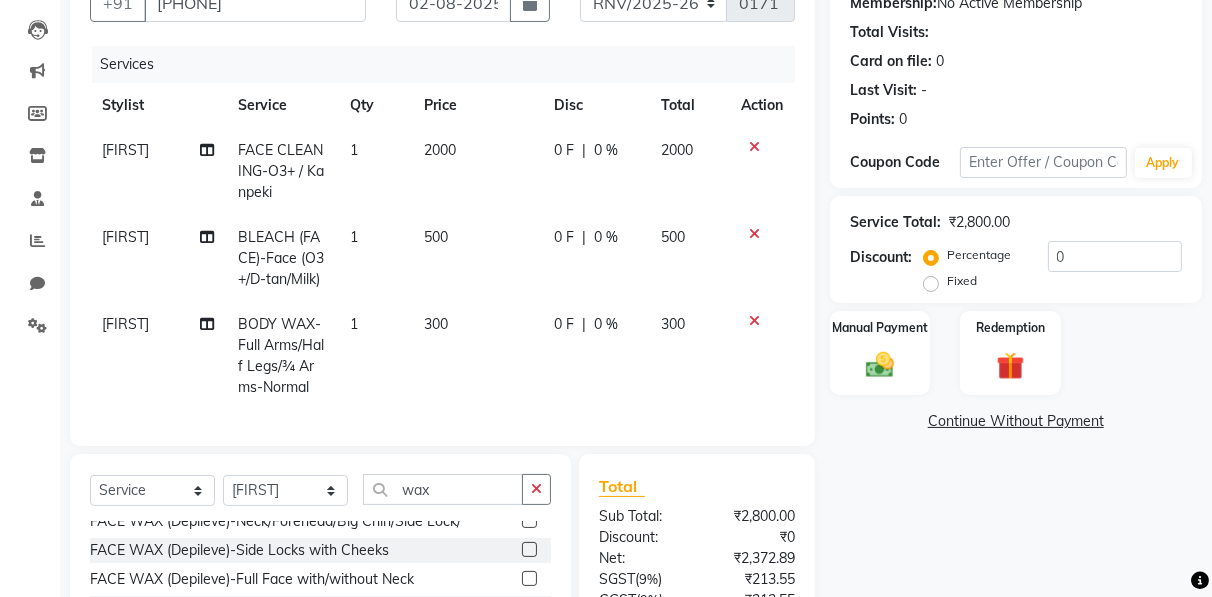 scroll, scrollTop: 142, scrollLeft: 0, axis: vertical 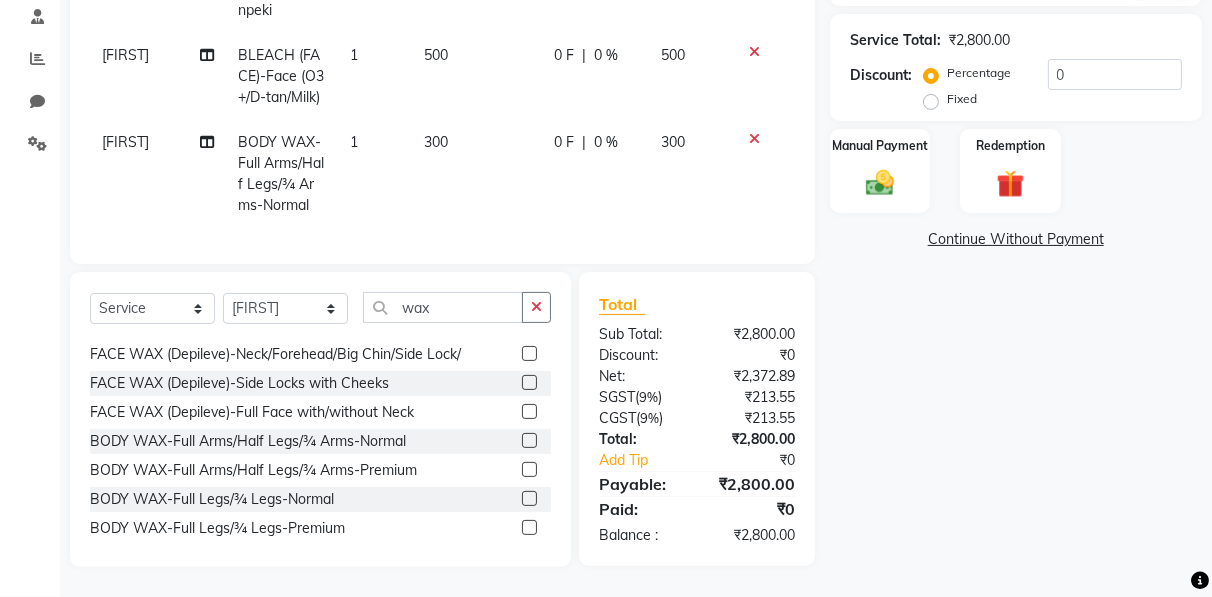 click 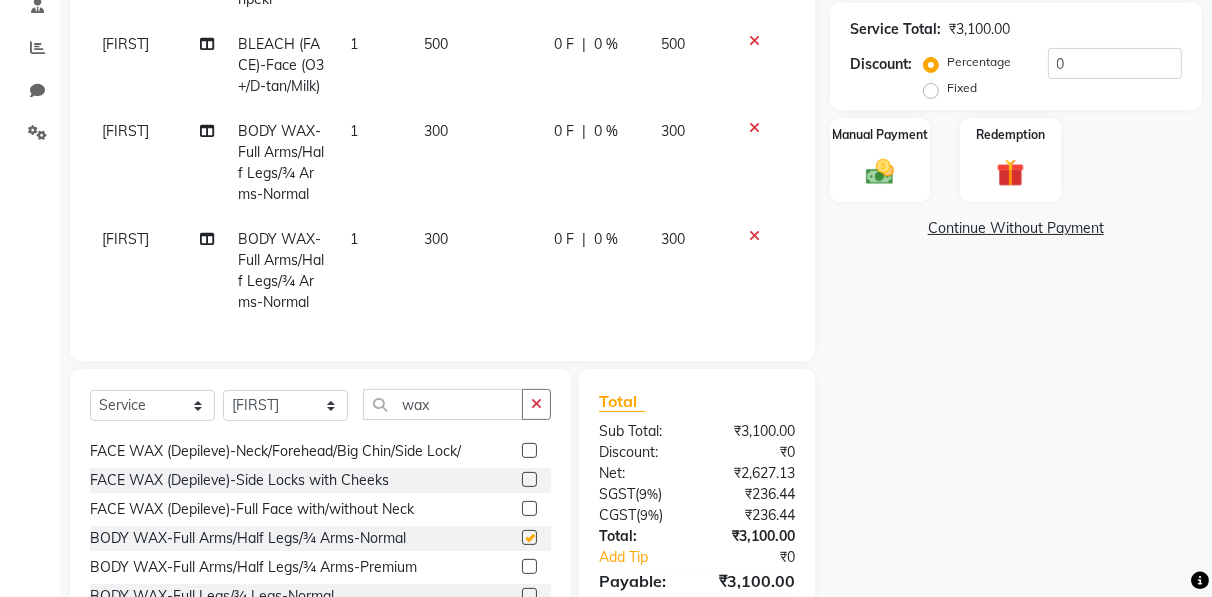 checkbox on "false" 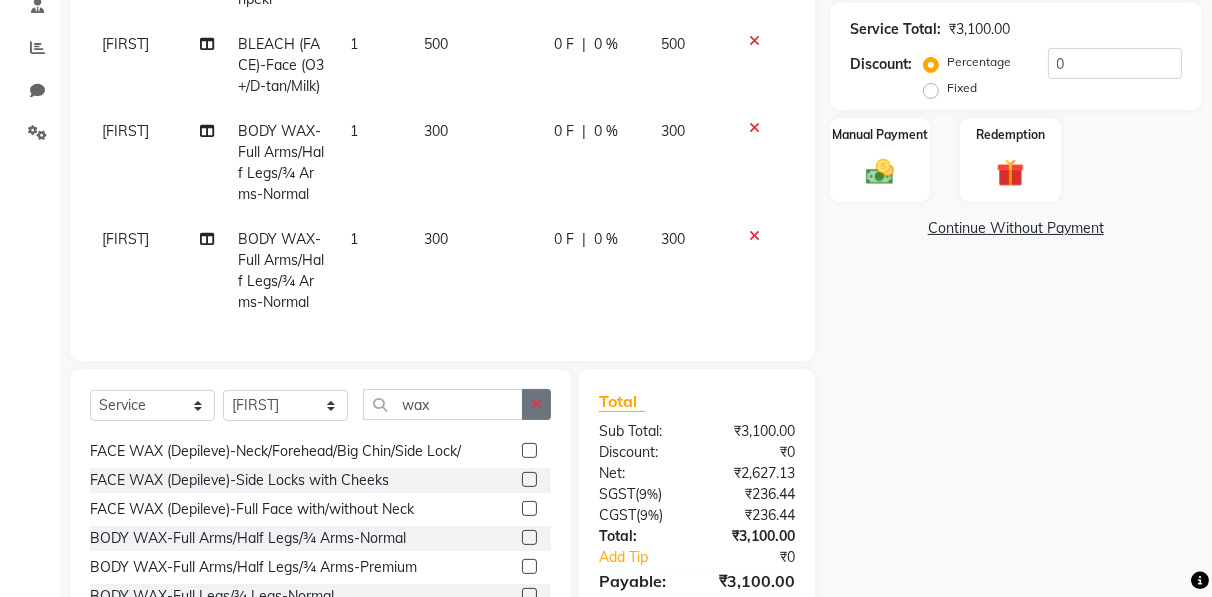 click 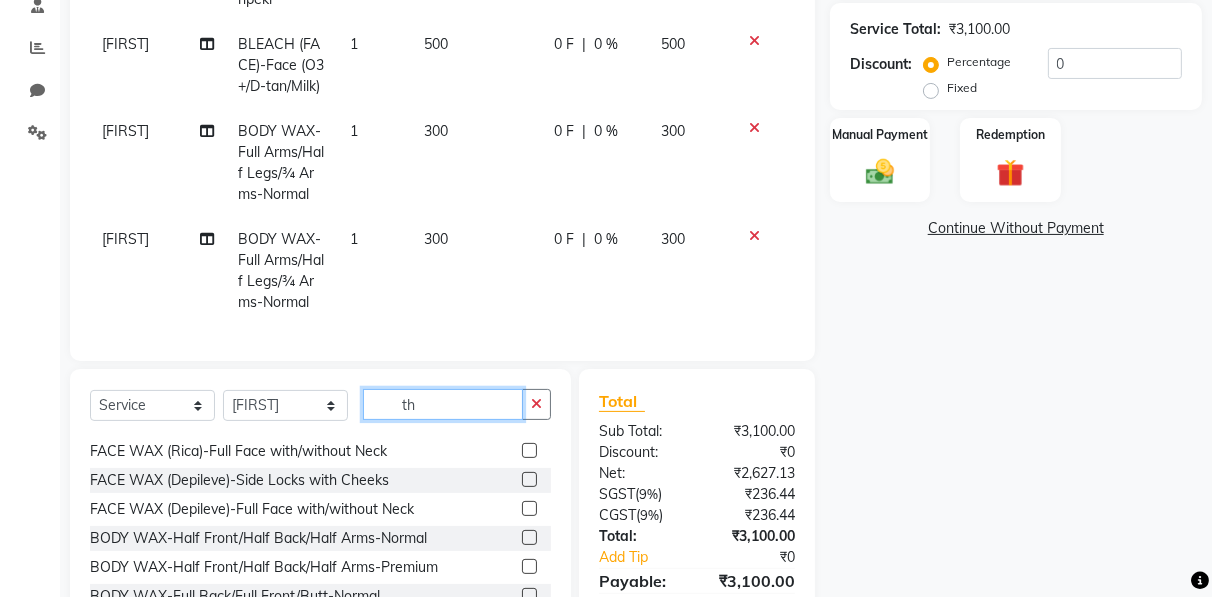 scroll, scrollTop: 60, scrollLeft: 0, axis: vertical 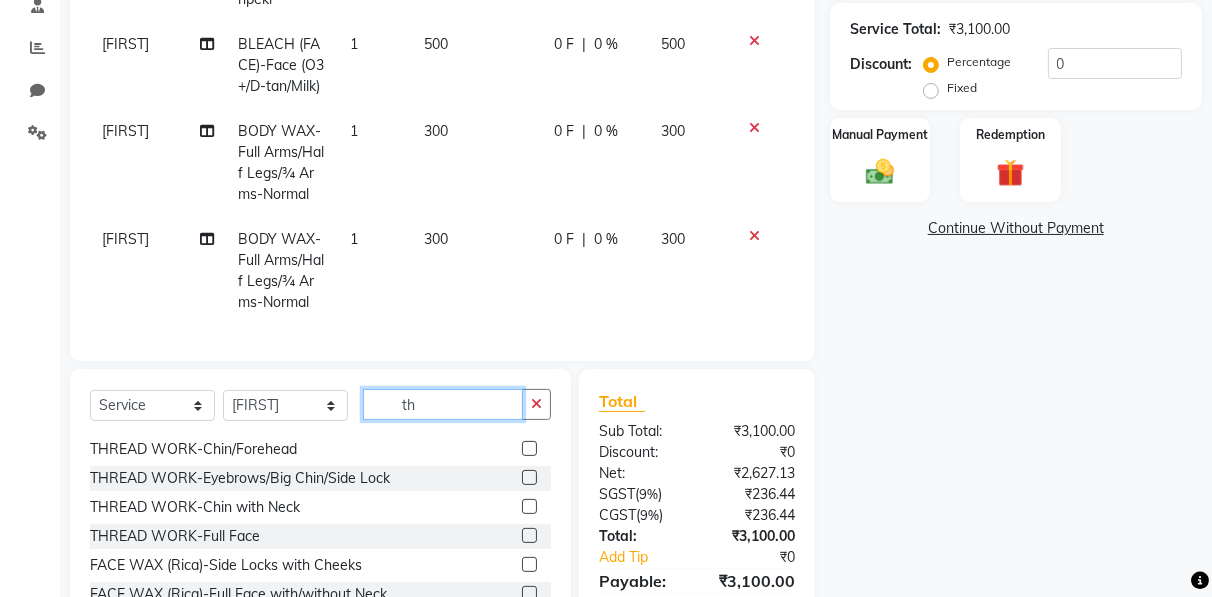 type on "th" 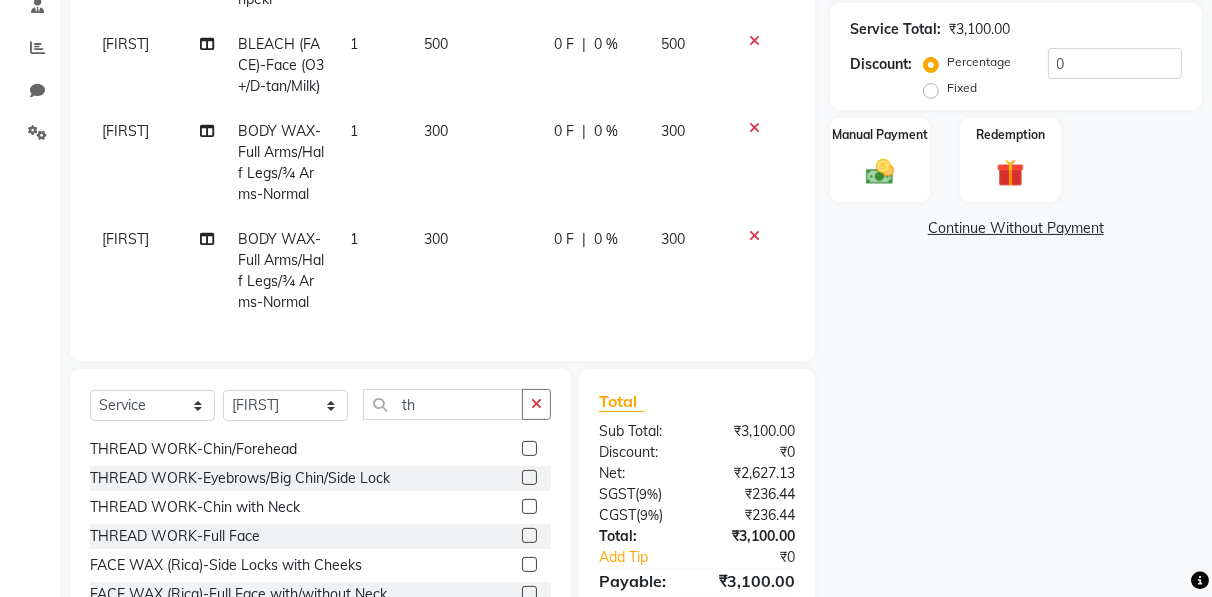 click 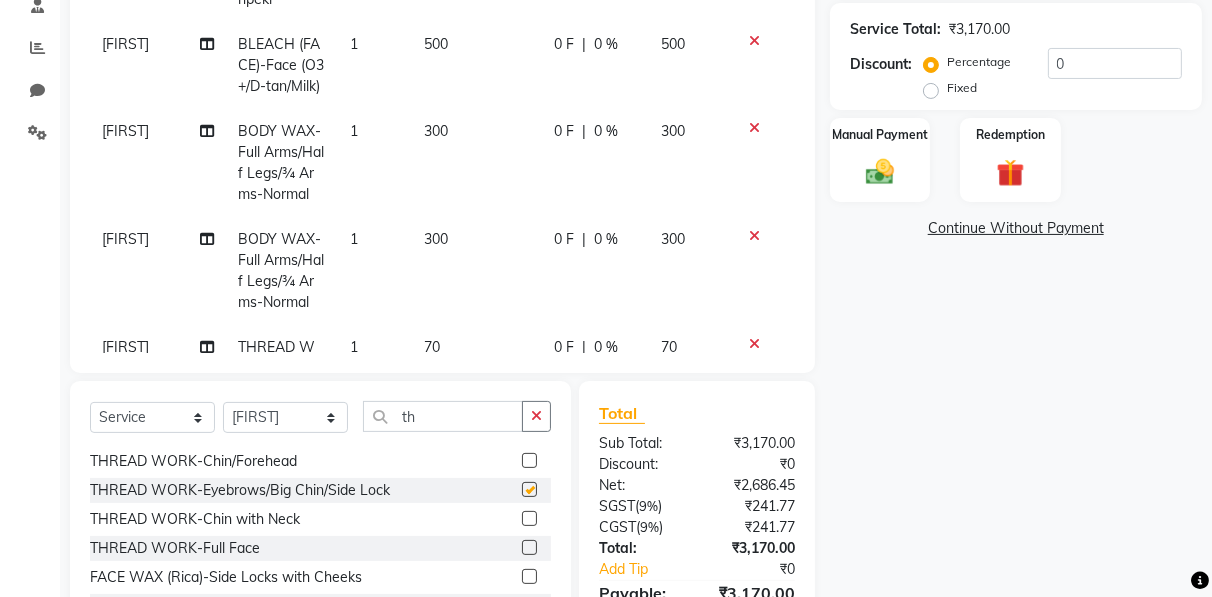 checkbox on "false" 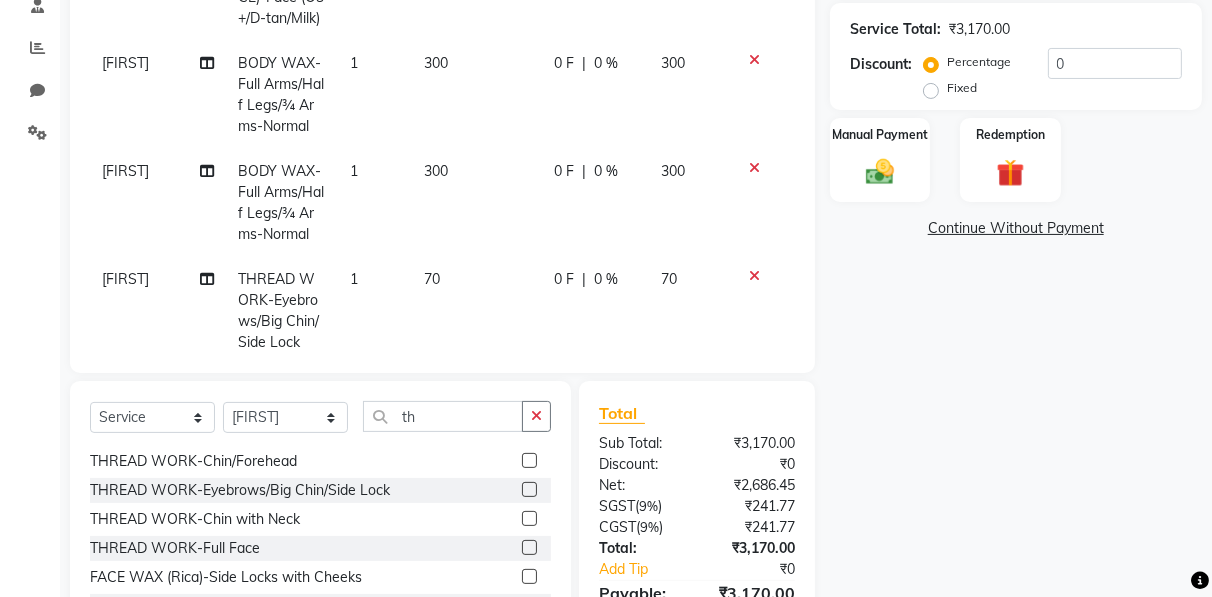 scroll, scrollTop: 108, scrollLeft: 0, axis: vertical 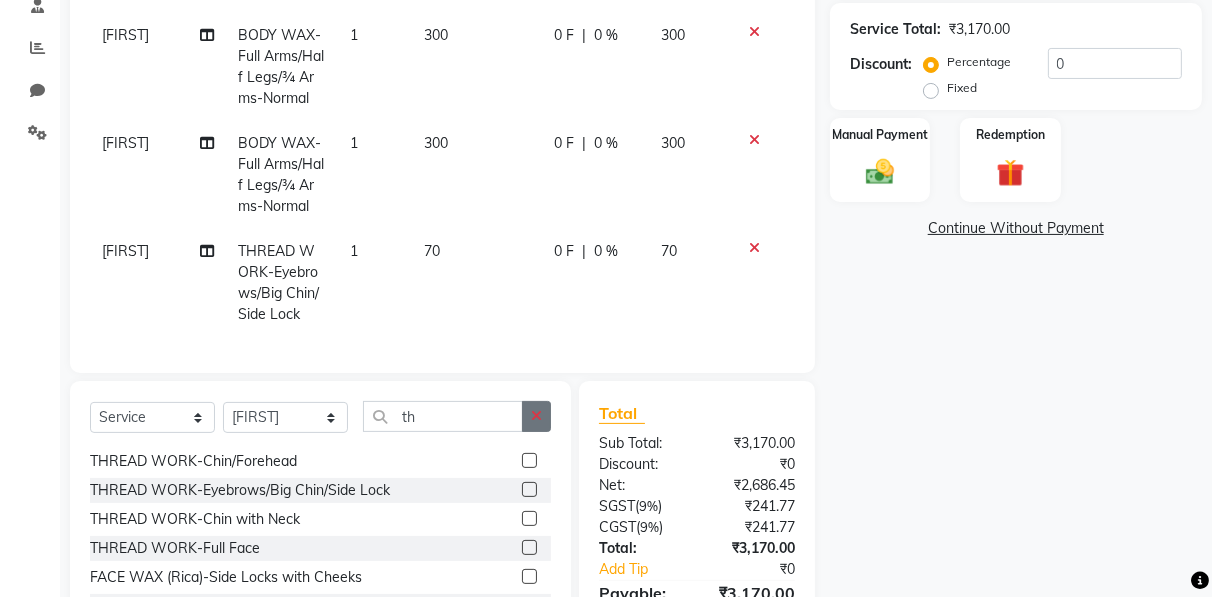 click 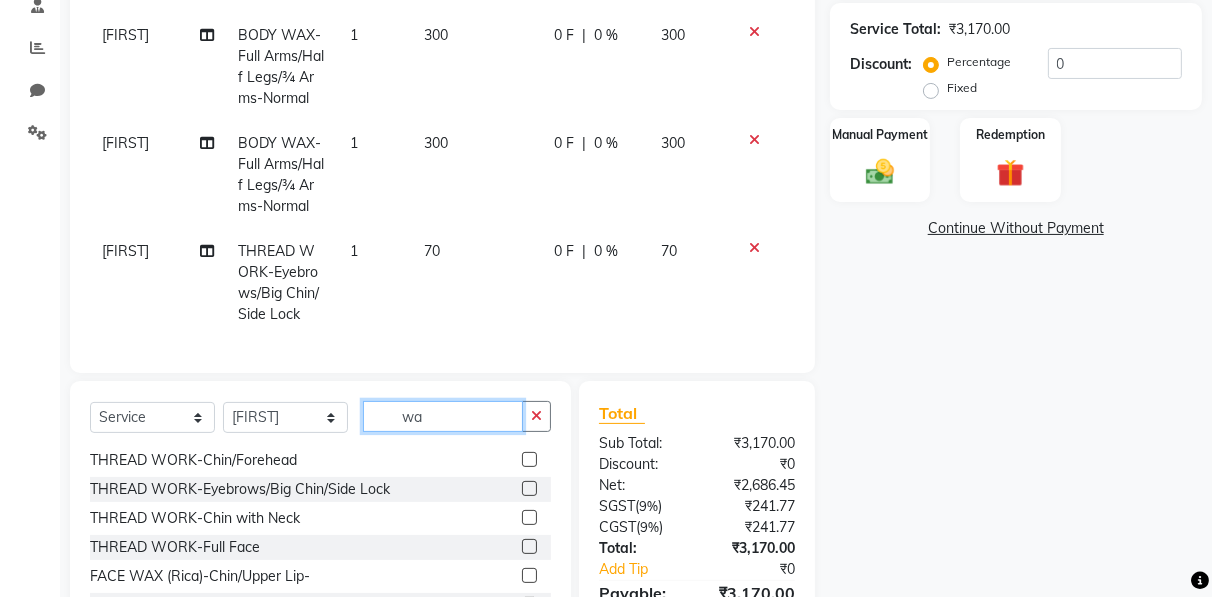 scroll, scrollTop: 0, scrollLeft: 0, axis: both 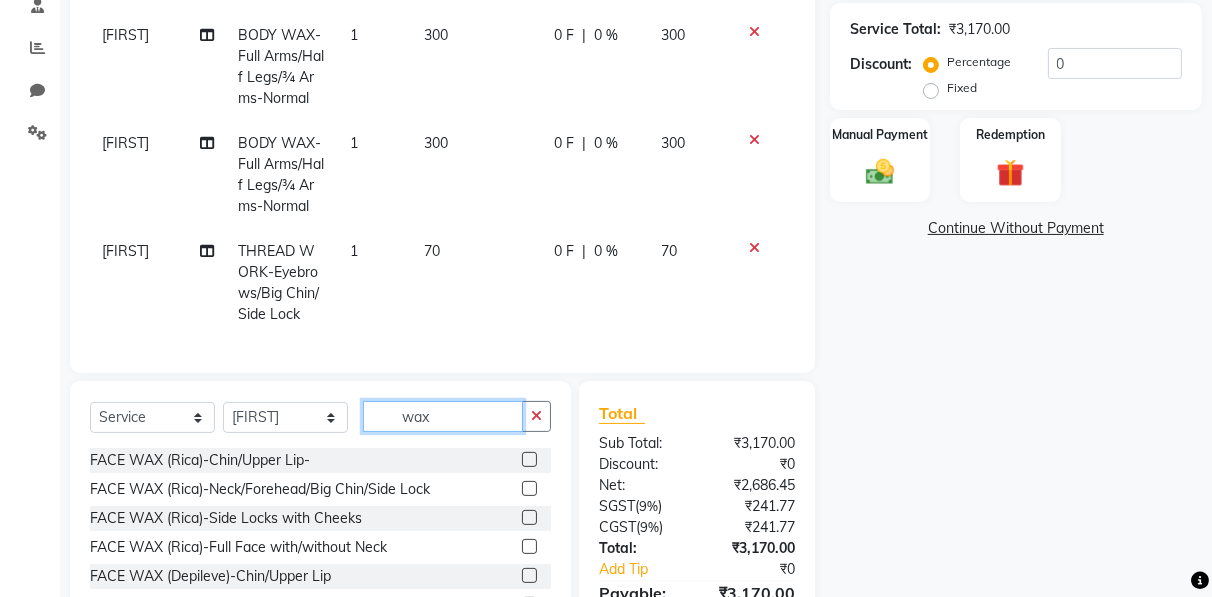 type on "wax" 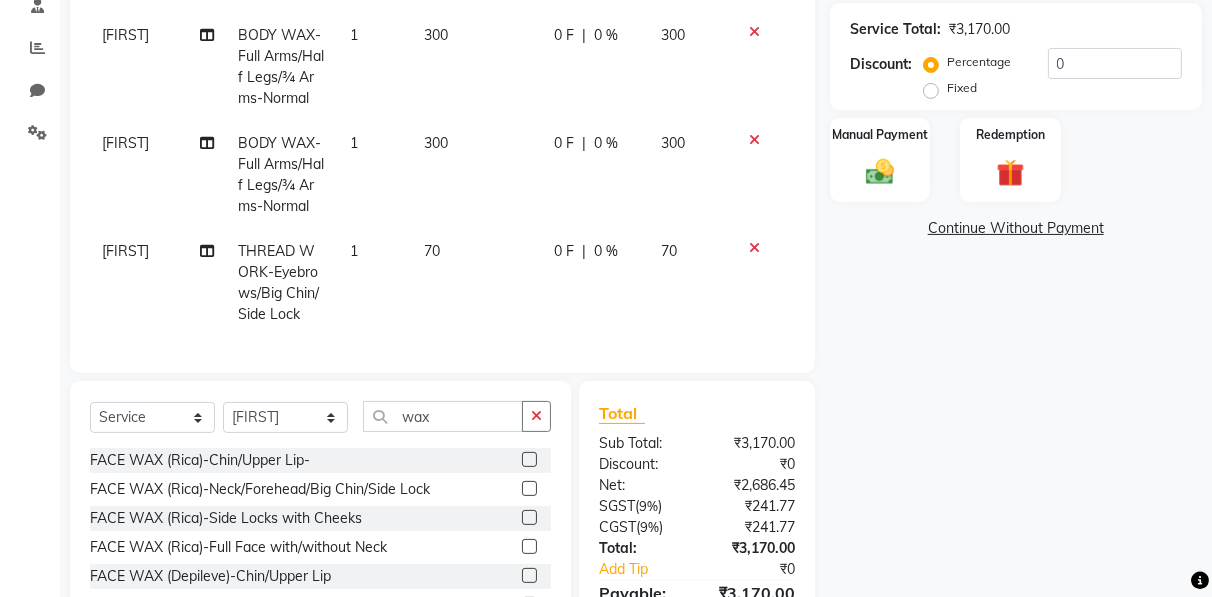 click 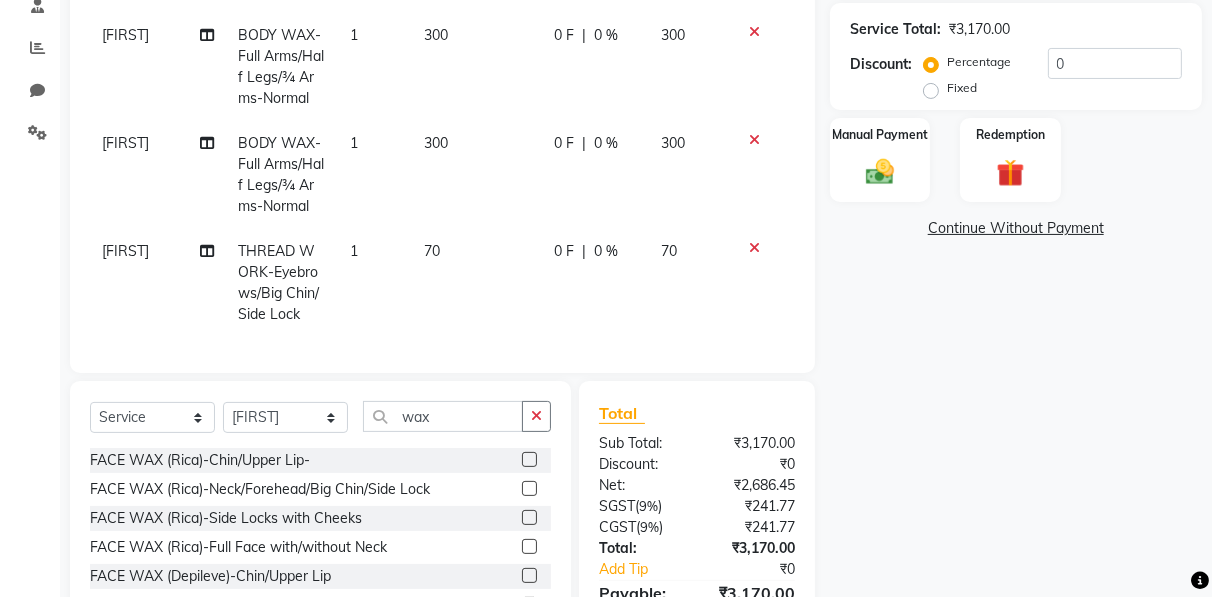 click at bounding box center (528, 460) 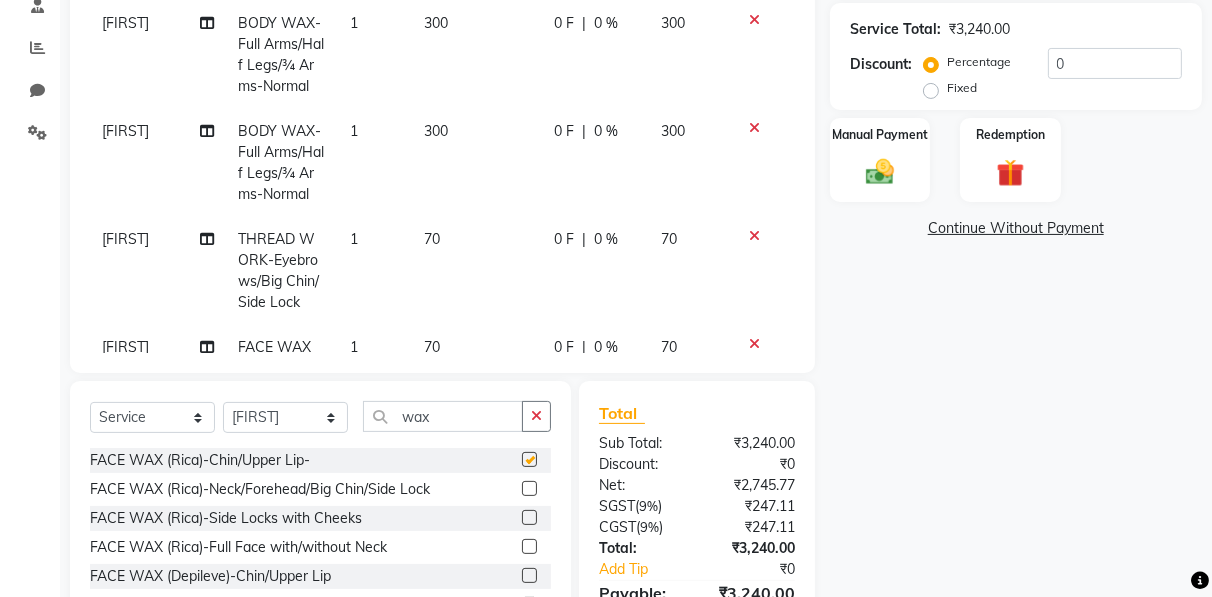 checkbox on "false" 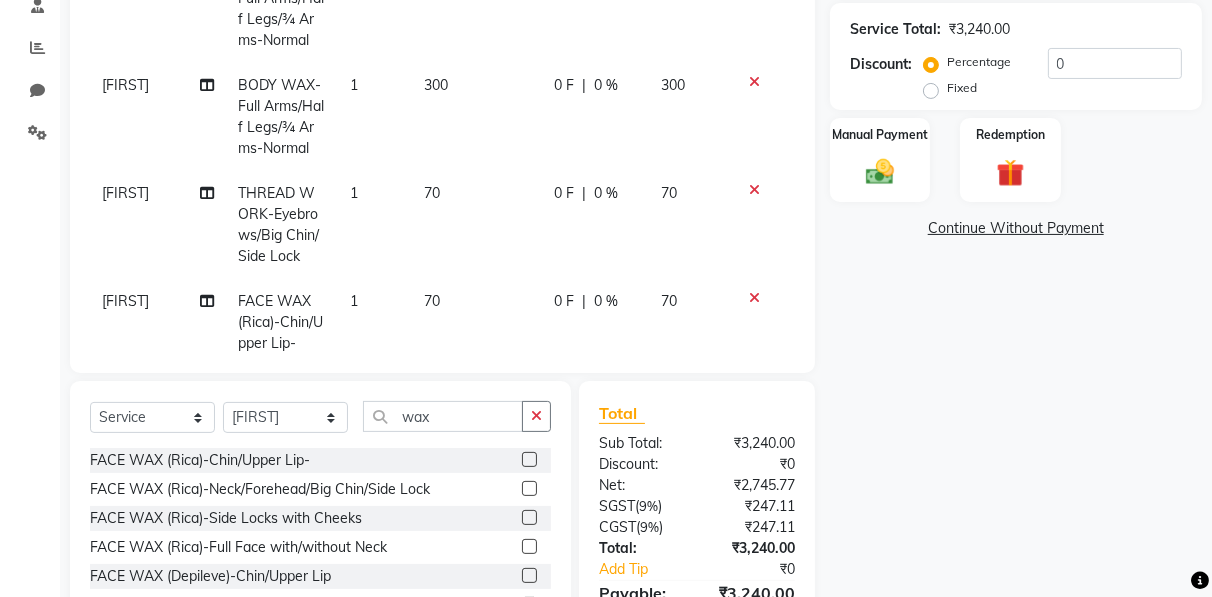 scroll, scrollTop: 194, scrollLeft: 0, axis: vertical 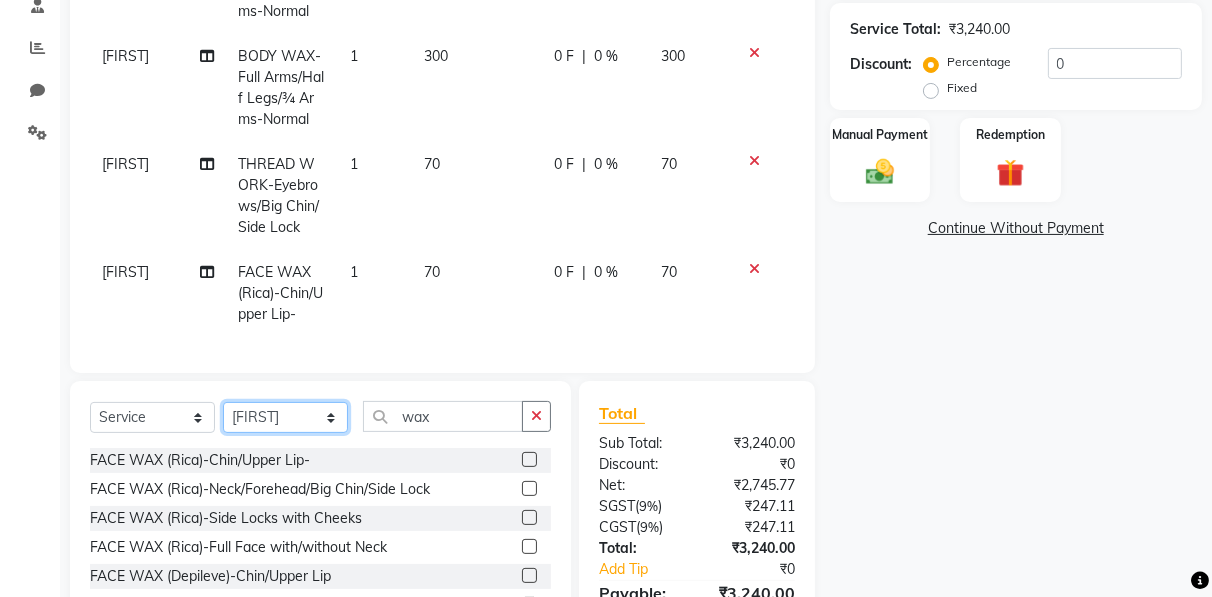 click on "Select Stylist [FIRST] Anajli Laxmi Manager Neetu Reetu Ruma Santosh Soniya Tannu Tilak Vinod Zeeshan" 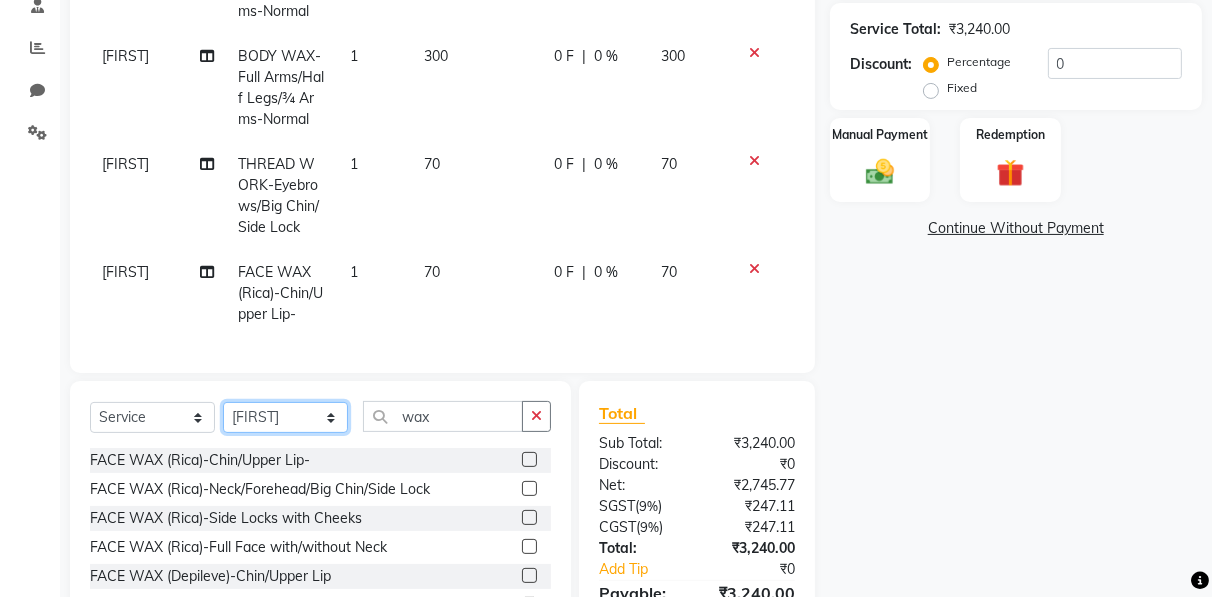 select on "[NUMBER]" 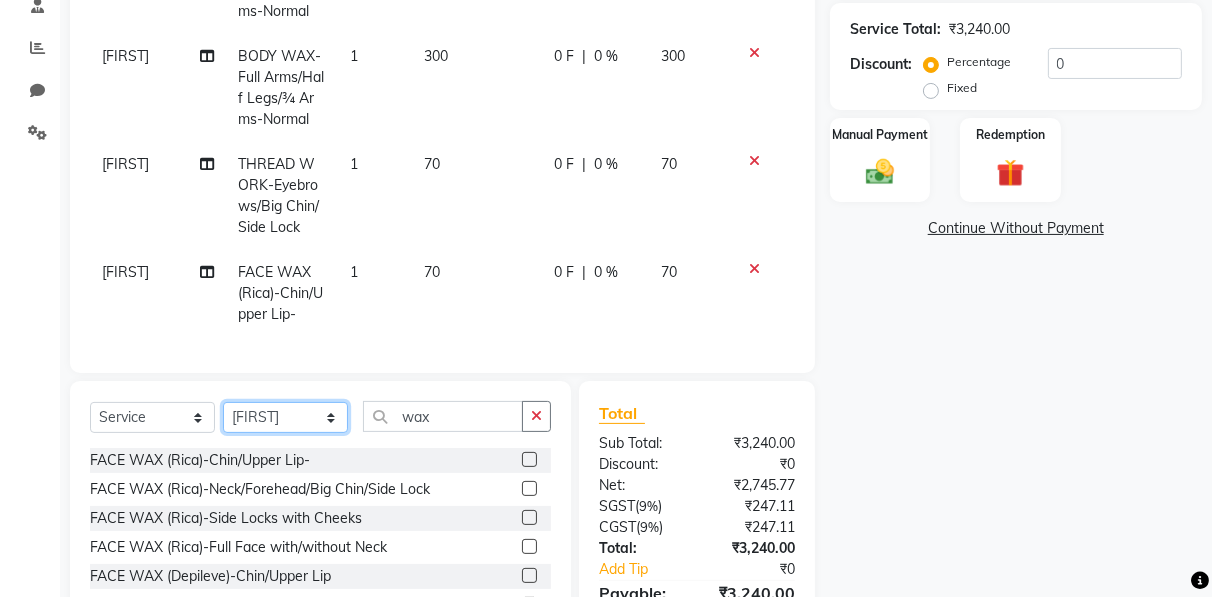 click on "Select Stylist [FIRST] Anajli Laxmi Manager Neetu Reetu Ruma Santosh Soniya Tannu Tilak Vinod Zeeshan" 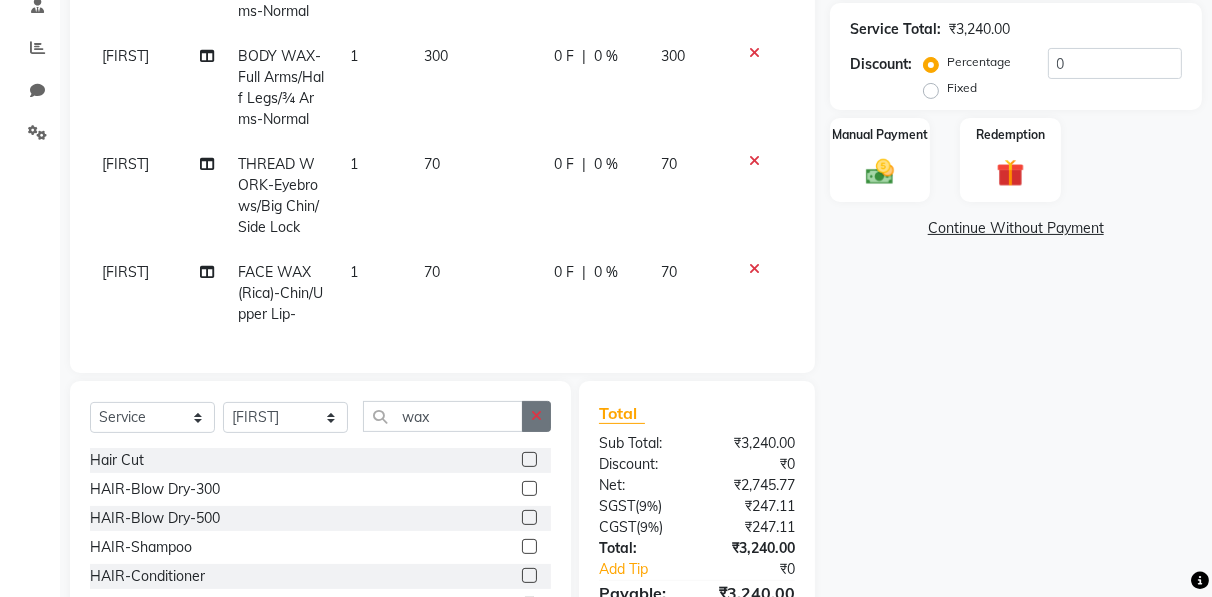 click 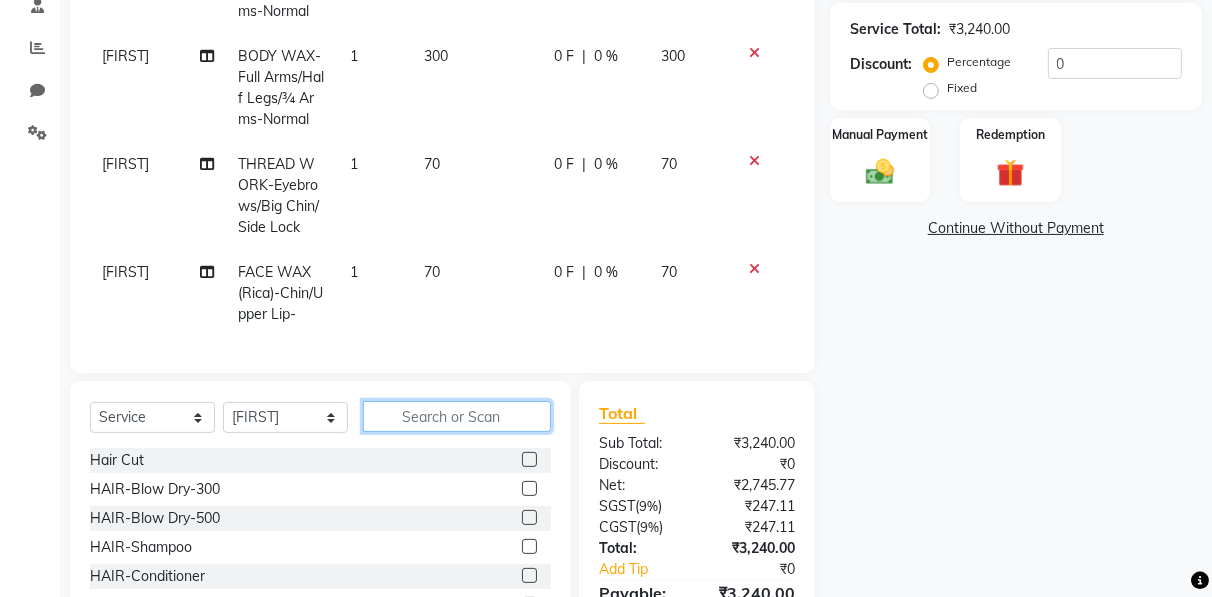 click 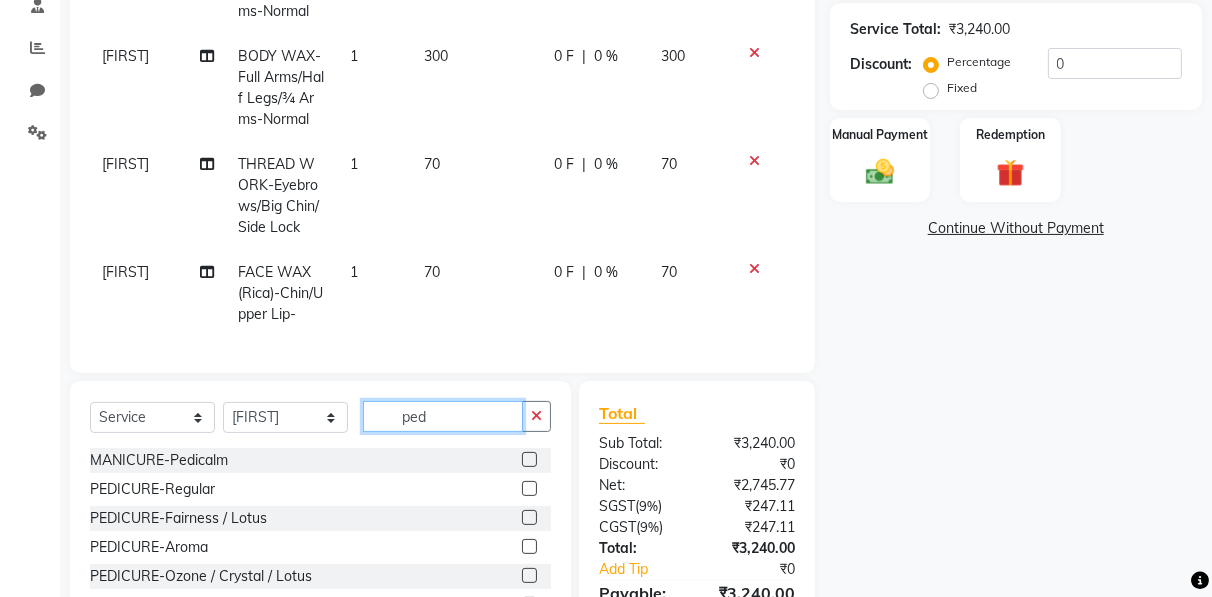 type on "ped" 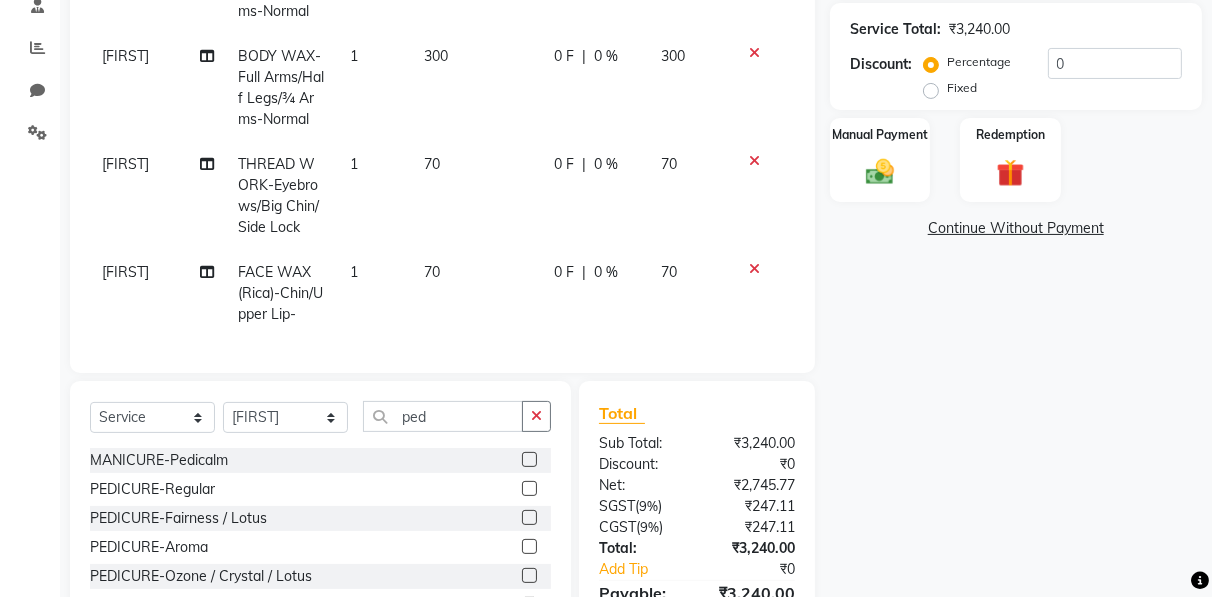 click 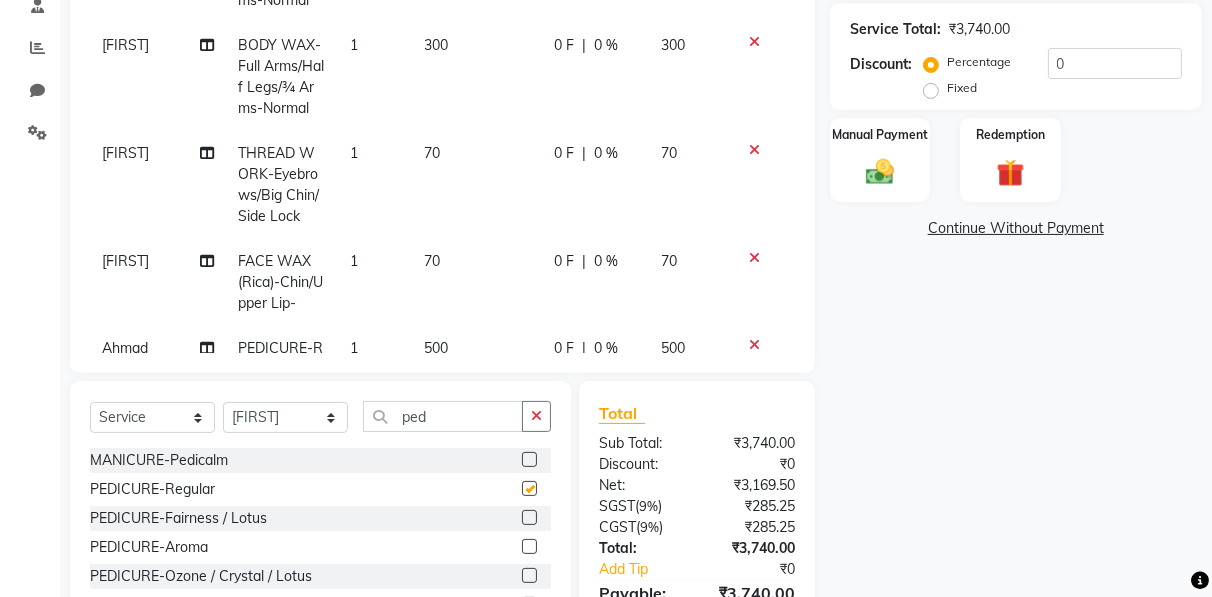 checkbox on "false" 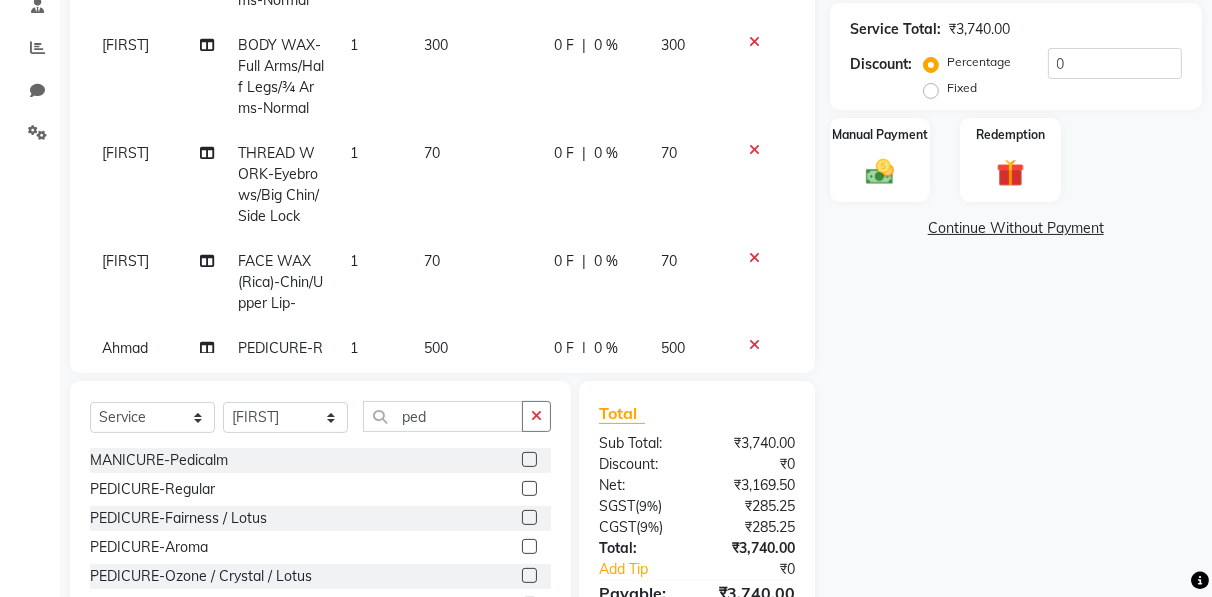scroll, scrollTop: 0, scrollLeft: 0, axis: both 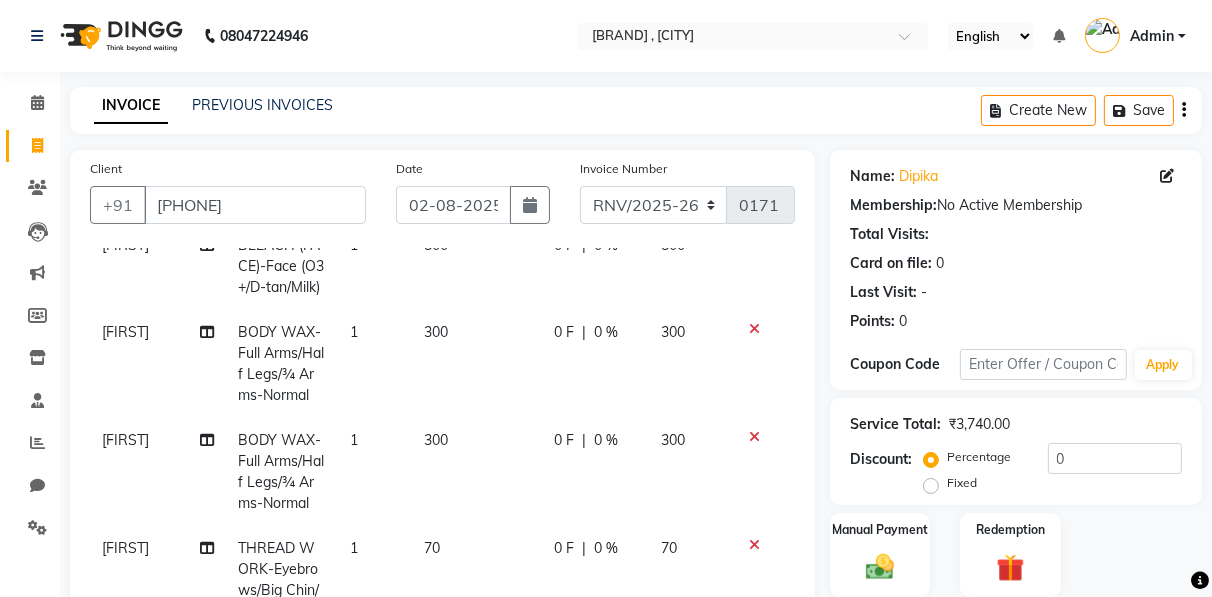 click on "Create New   Save" 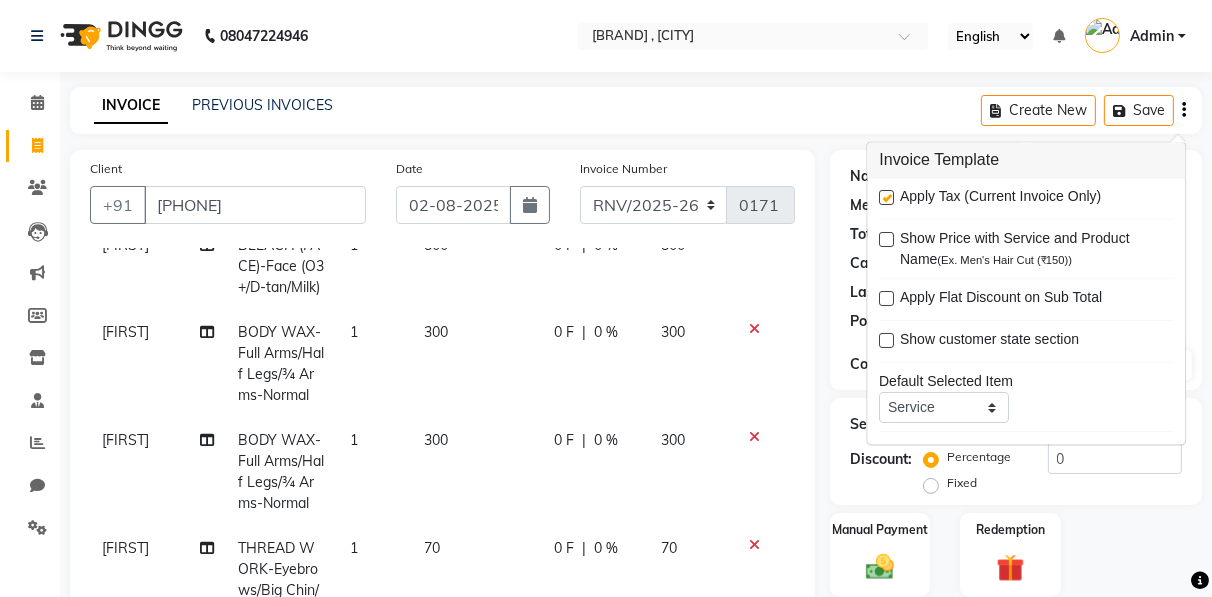 click at bounding box center (886, 198) 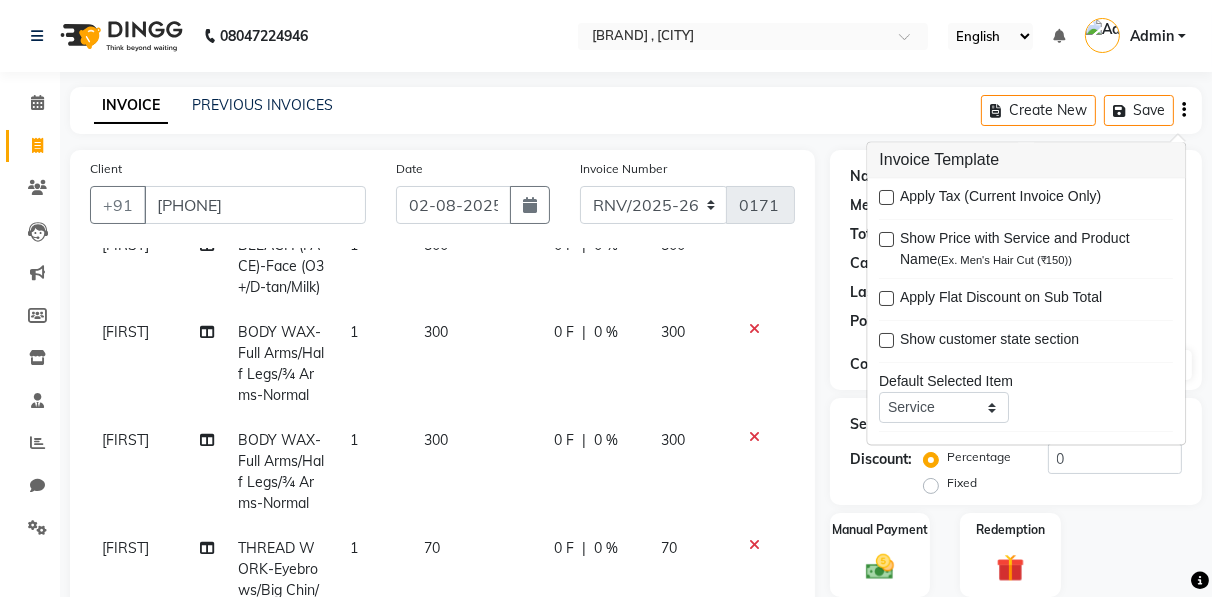 scroll, scrollTop: 503, scrollLeft: 0, axis: vertical 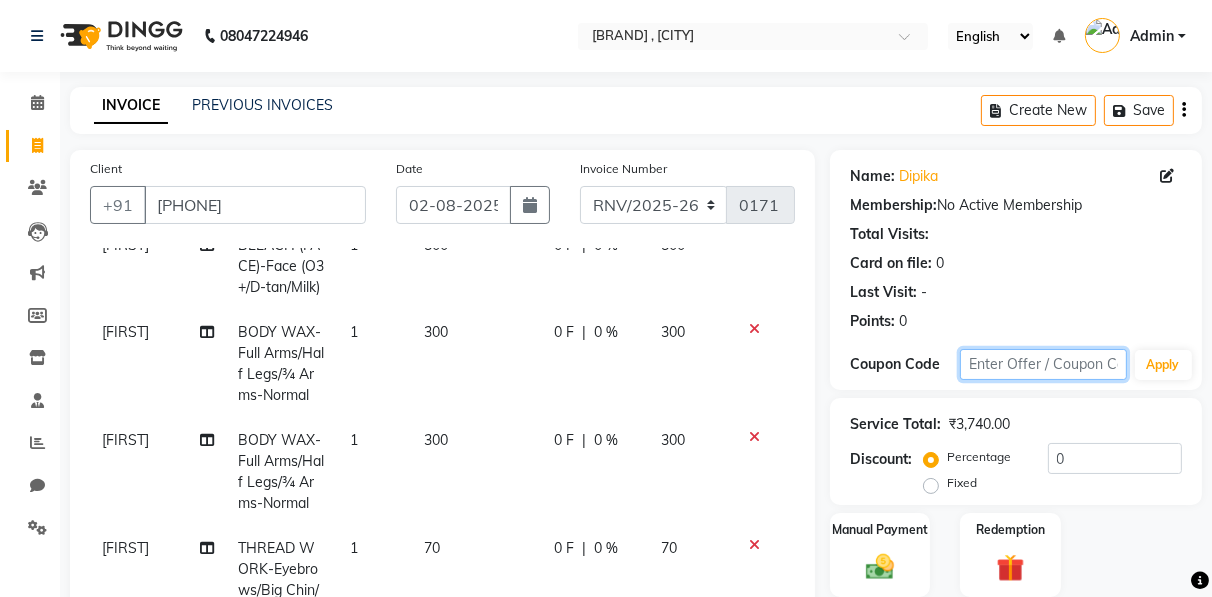 click 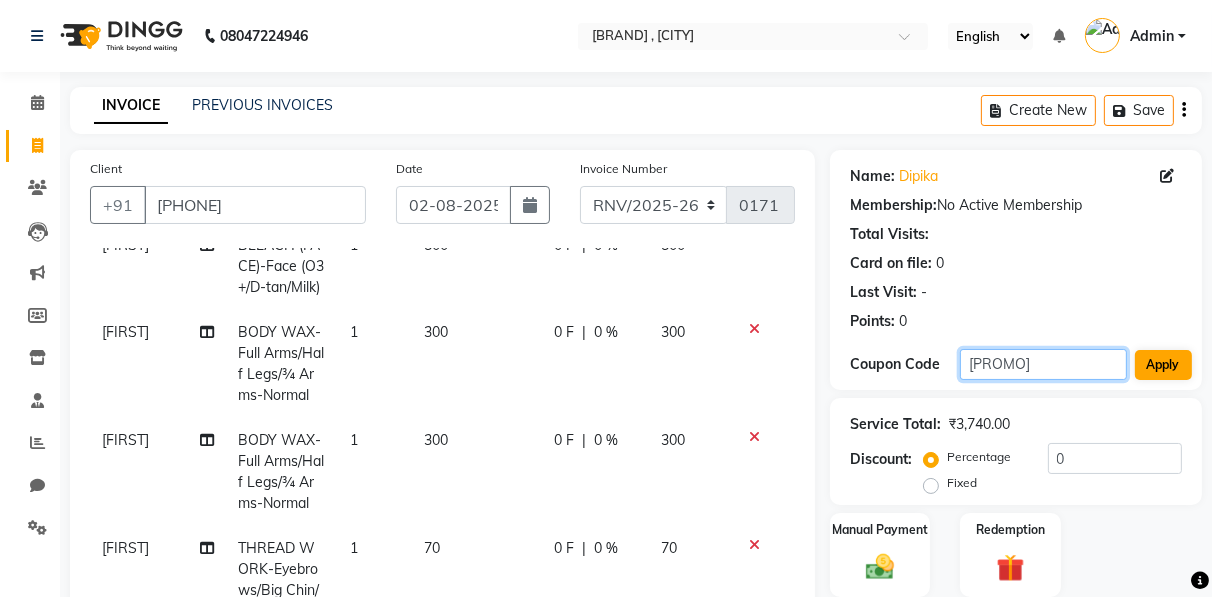 type on "[PROMO]" 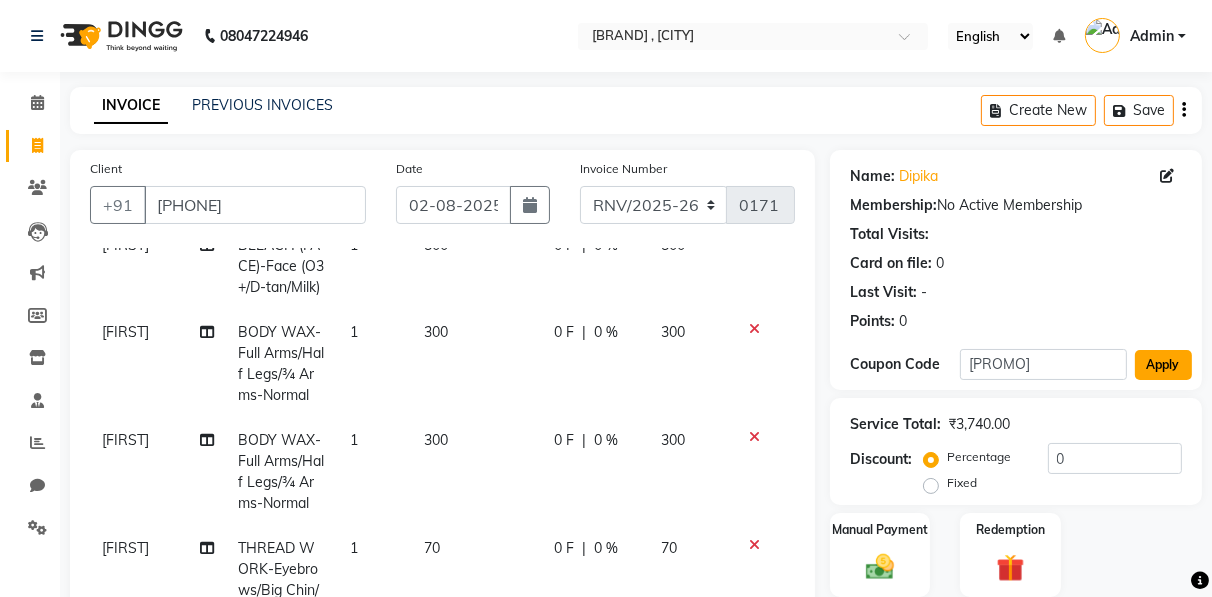 click on "Apply" 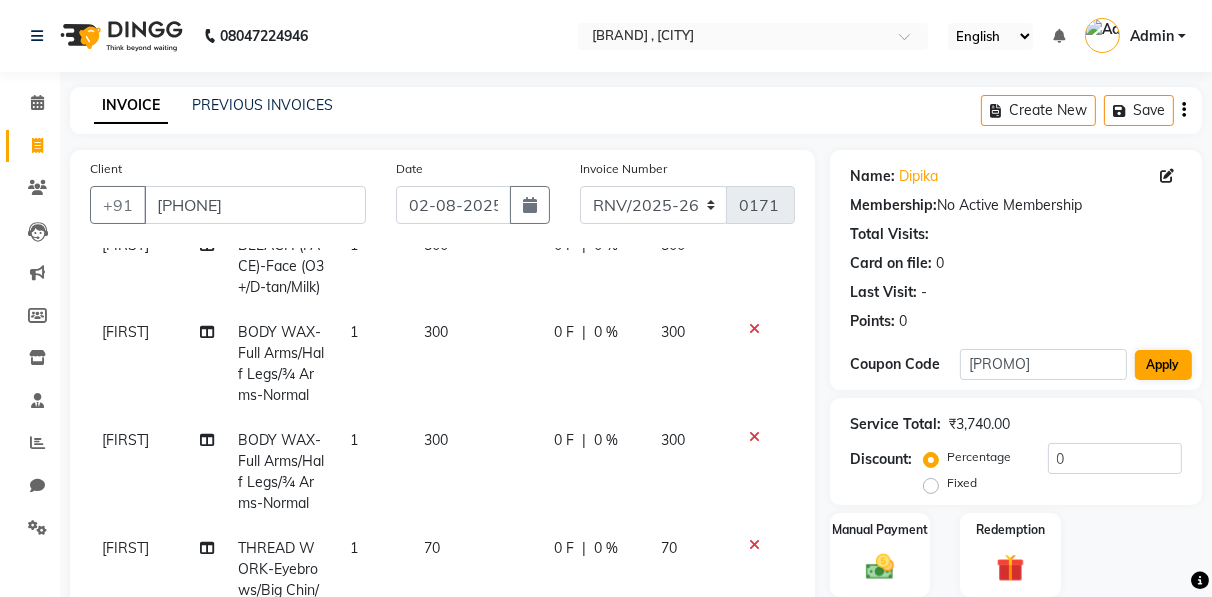 type on "25" 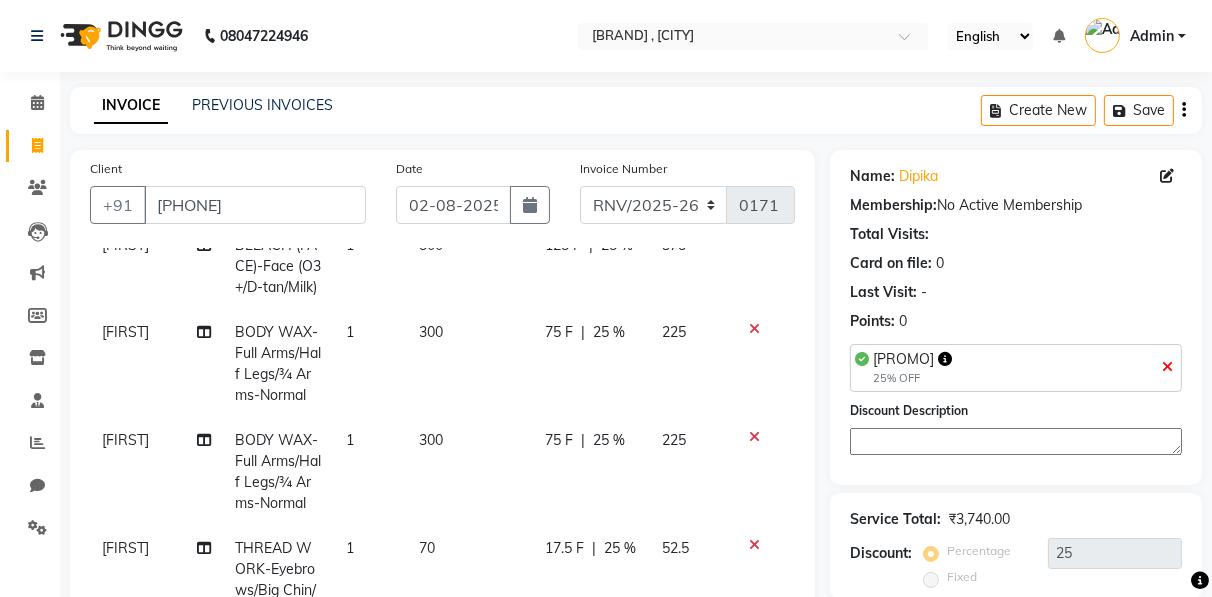scroll, scrollTop: 503, scrollLeft: 0, axis: vertical 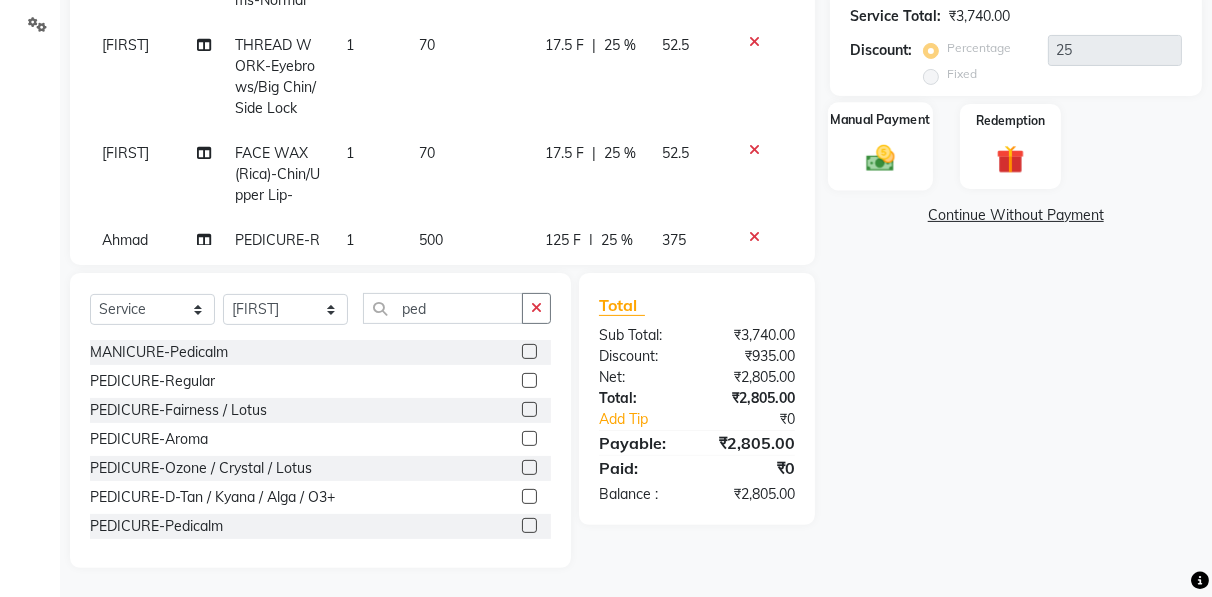 click on "Manual Payment" 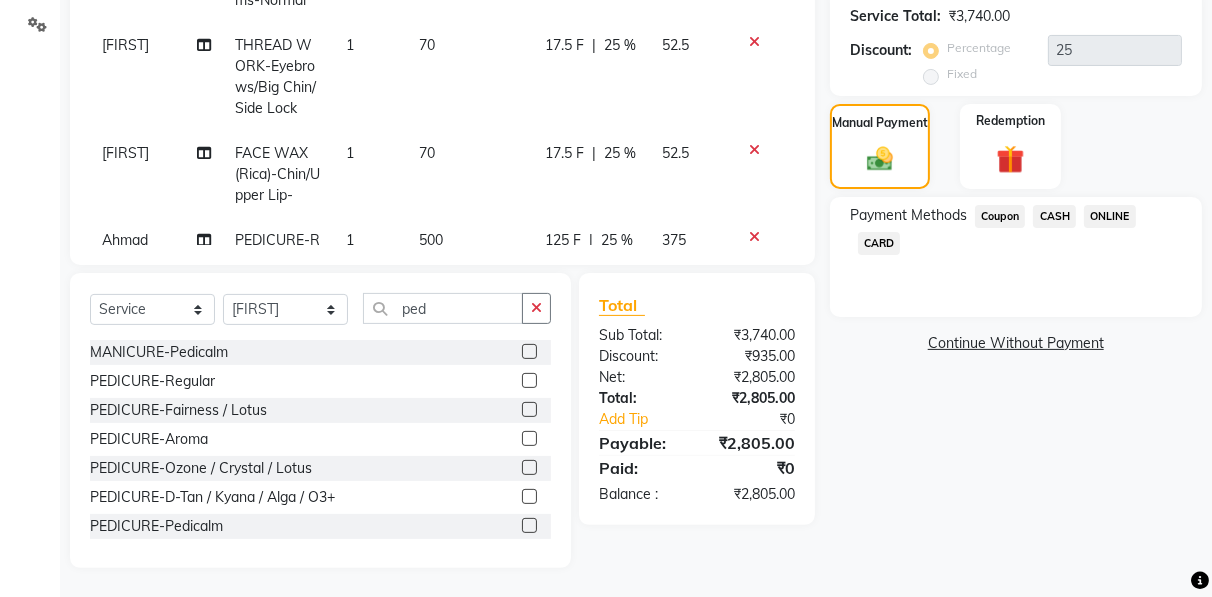 click on "ONLINE" 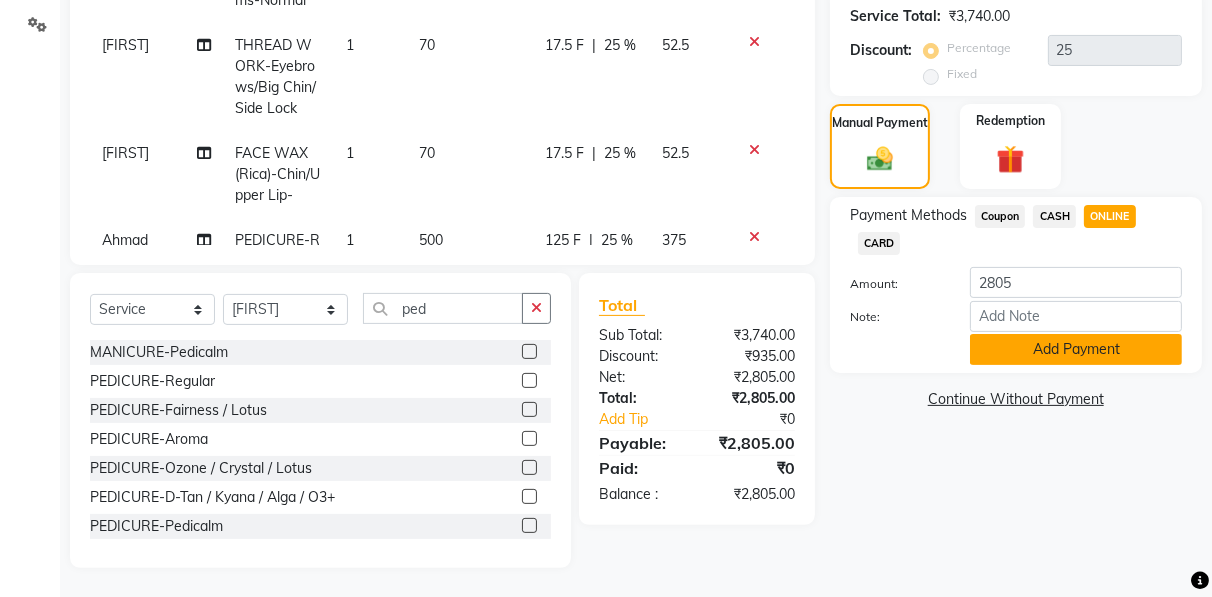 click on "Add Payment" 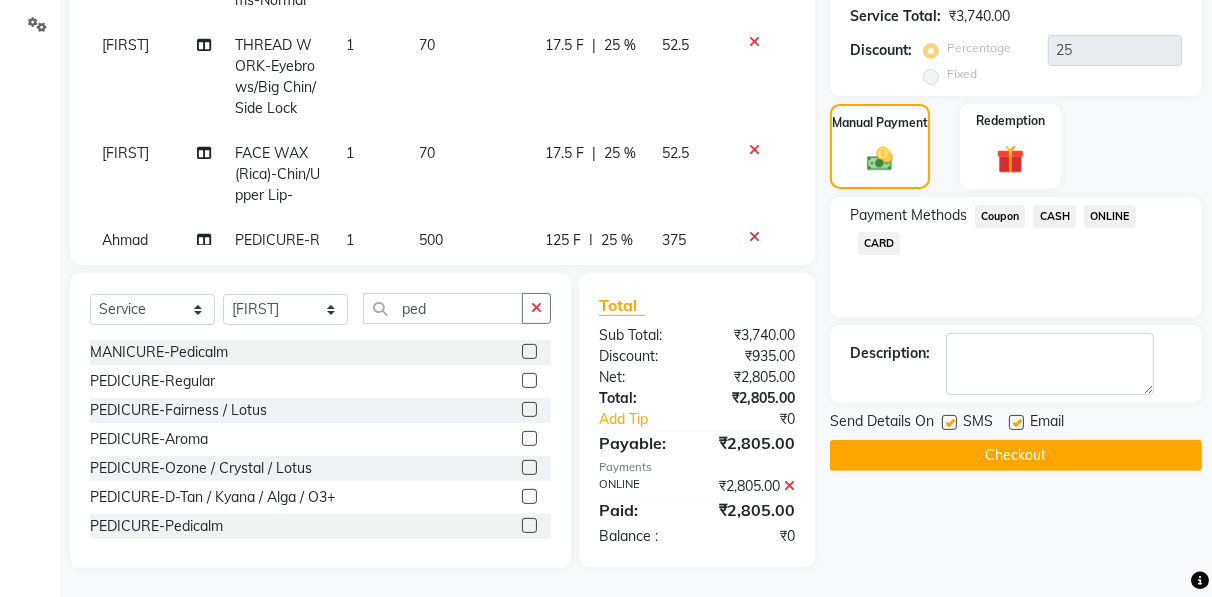click on "Checkout" 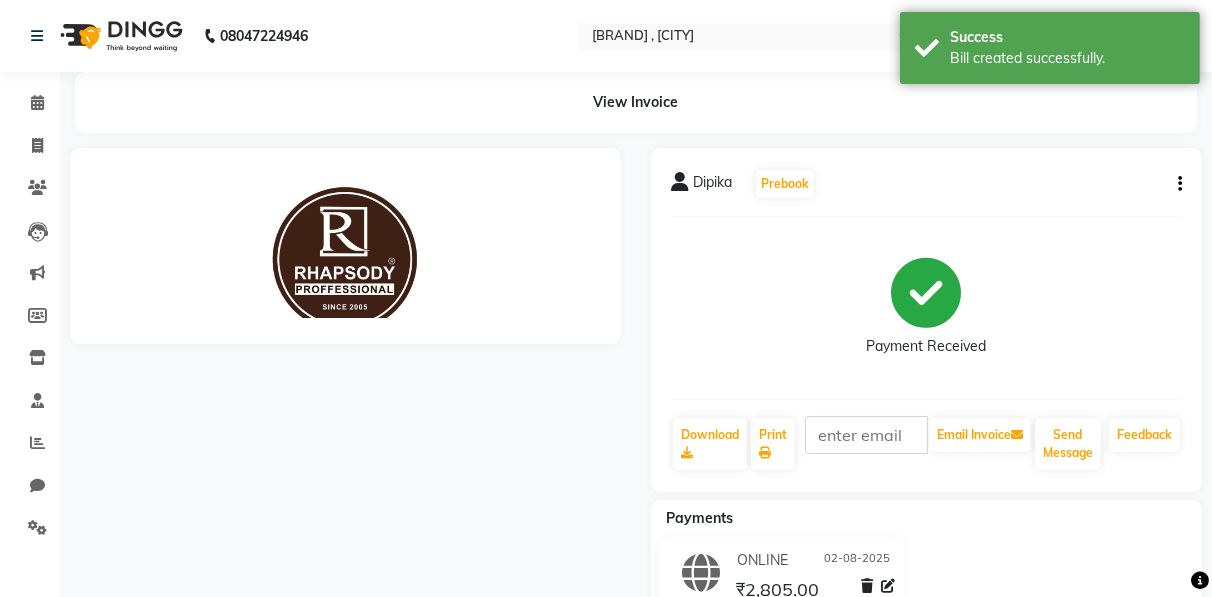 scroll, scrollTop: 0, scrollLeft: 0, axis: both 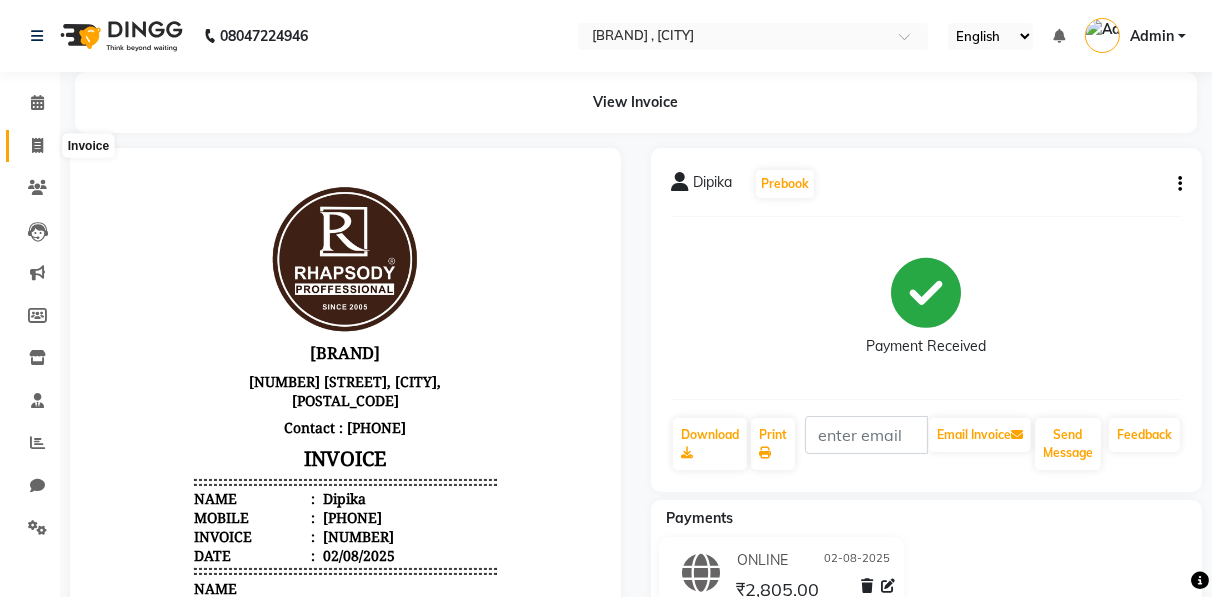 click 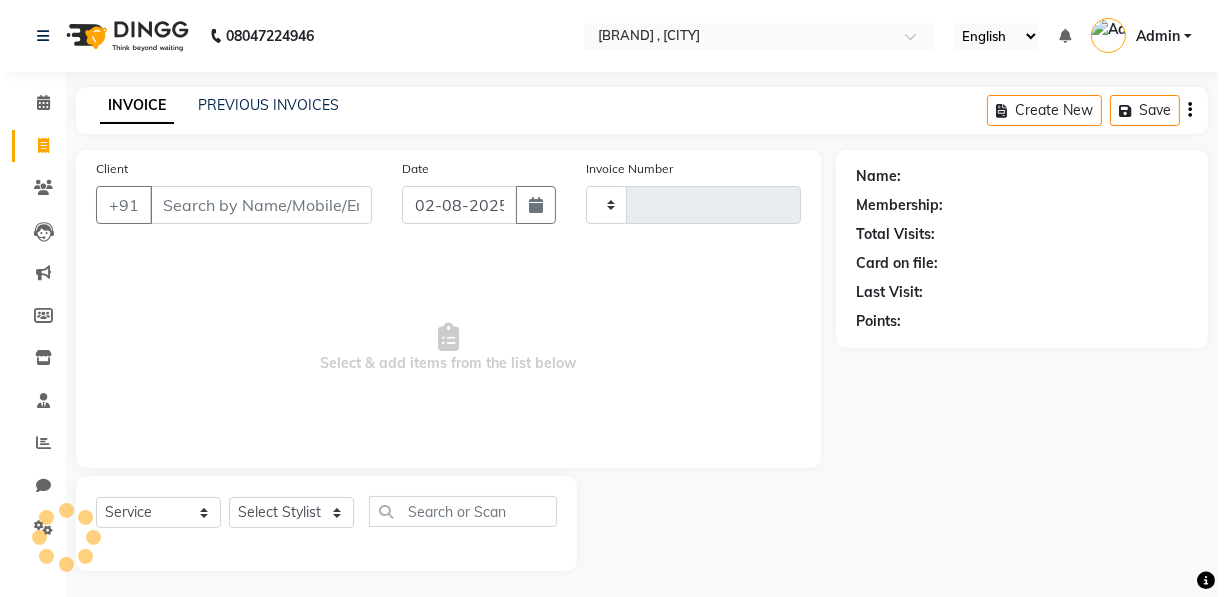 scroll, scrollTop: 3, scrollLeft: 0, axis: vertical 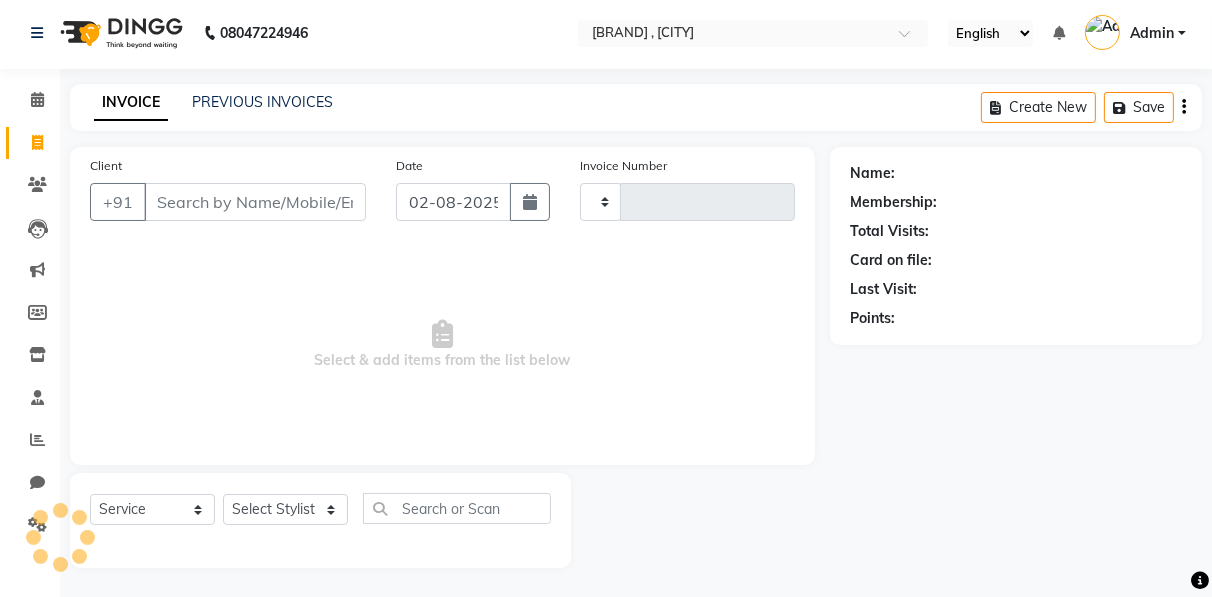 type on "0230" 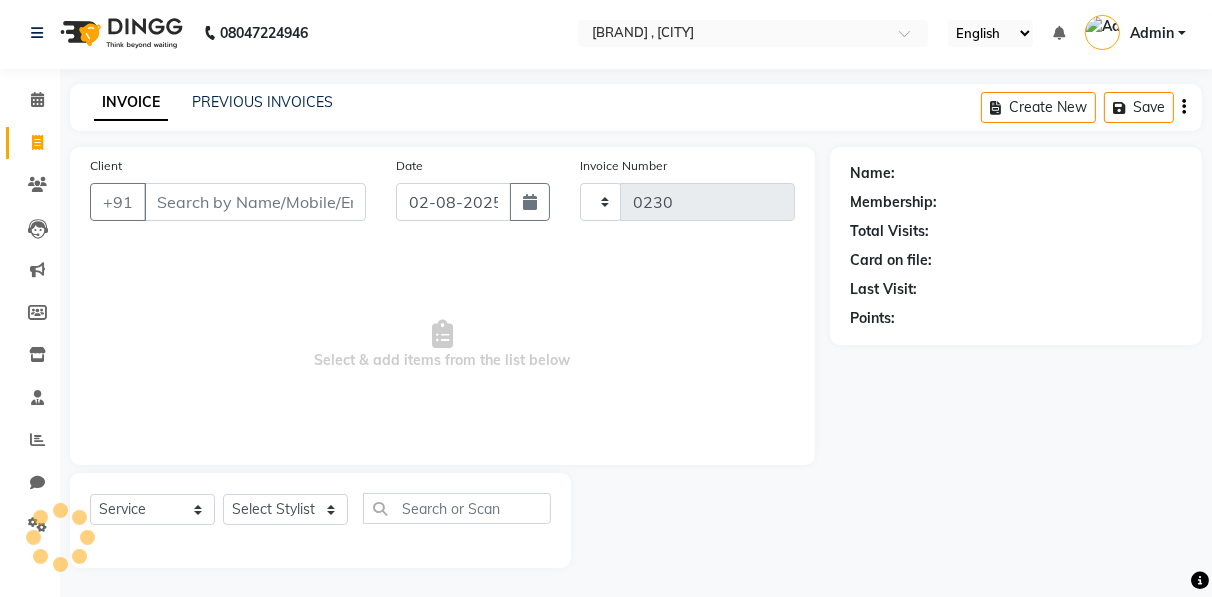 select on "8581" 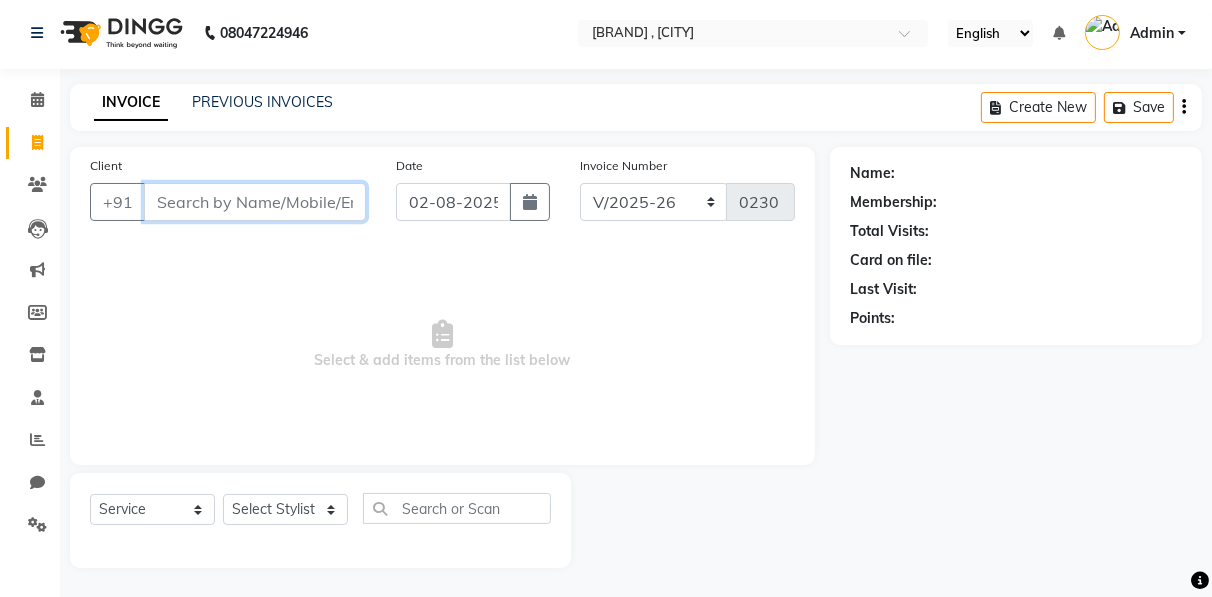 click on "Client" at bounding box center [255, 202] 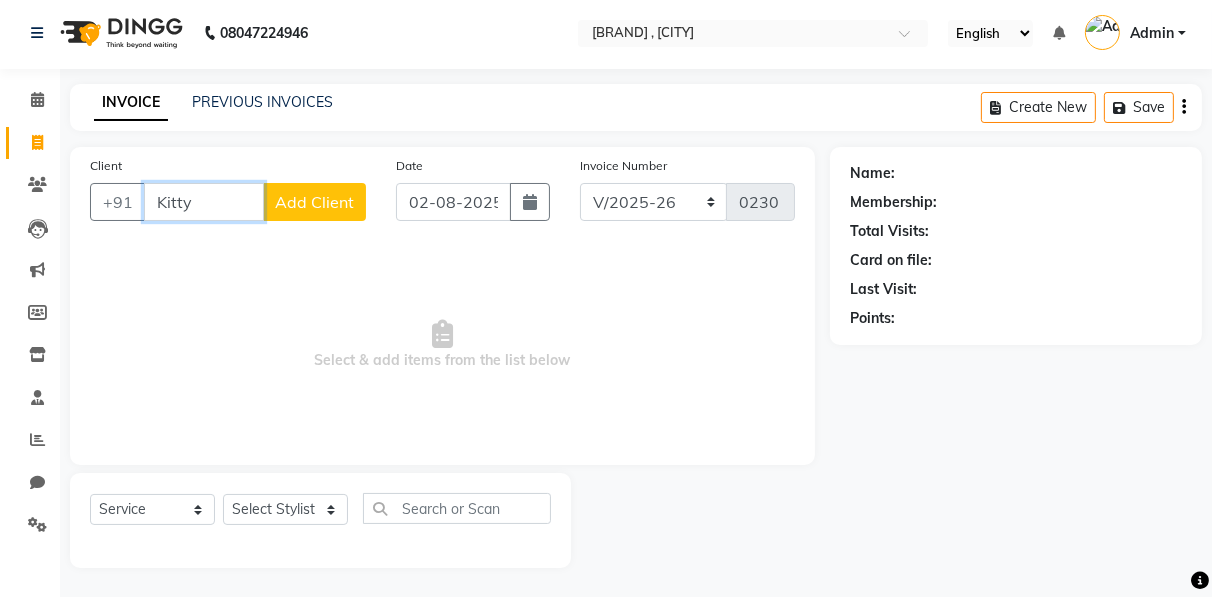 click on "Kitty" at bounding box center (204, 202) 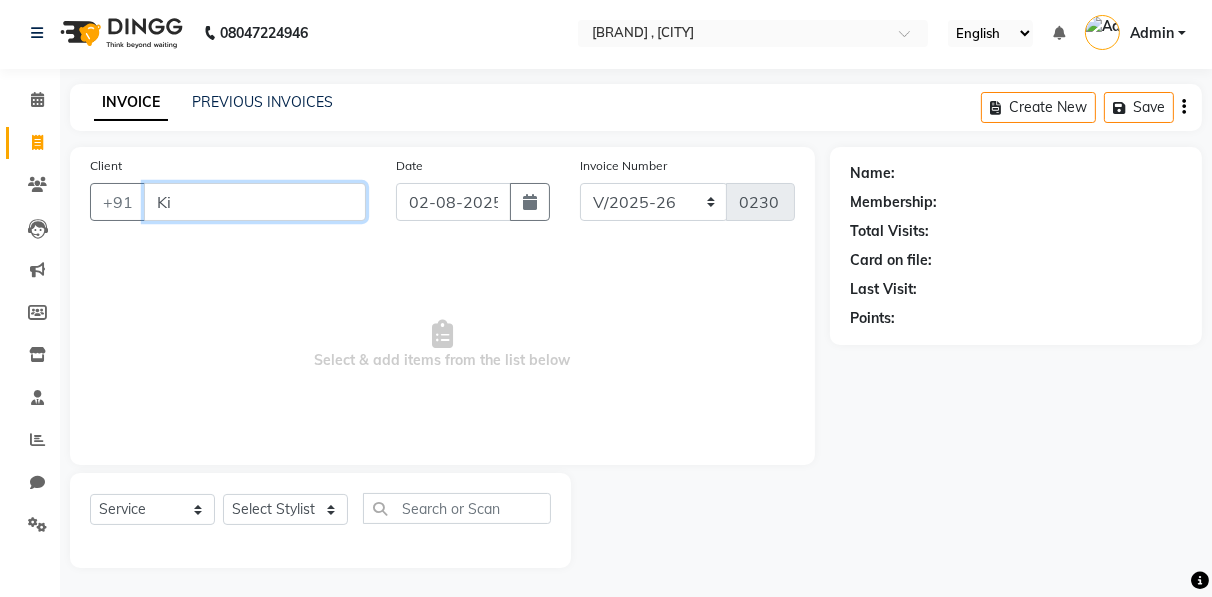 type on "K" 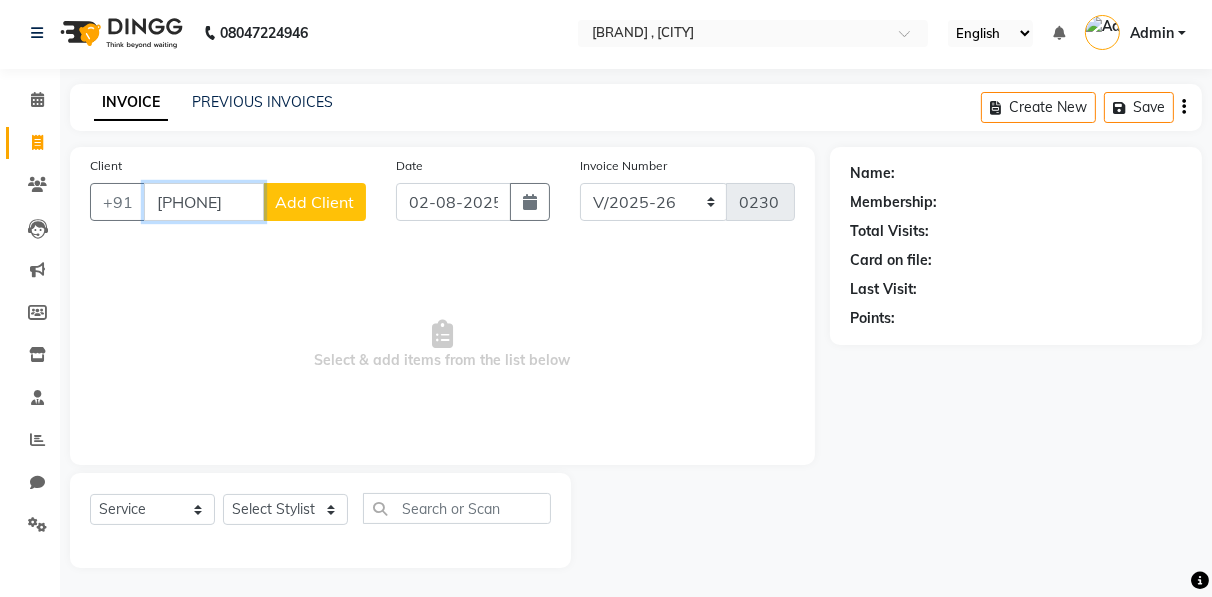type on "[PHONE]" 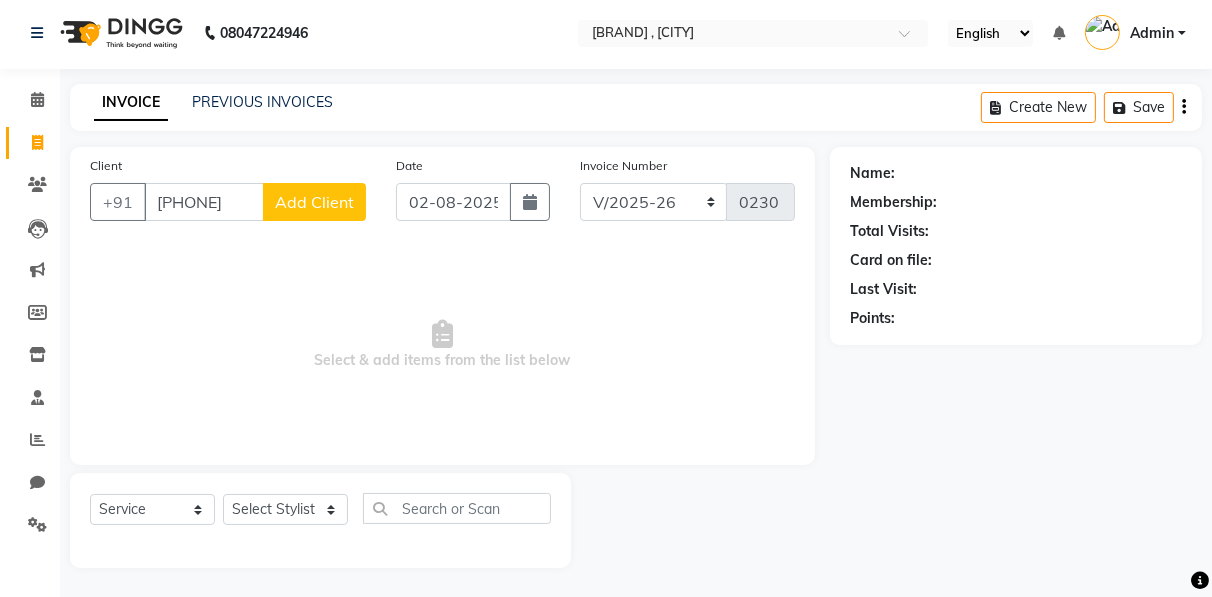 click on "Add Client" 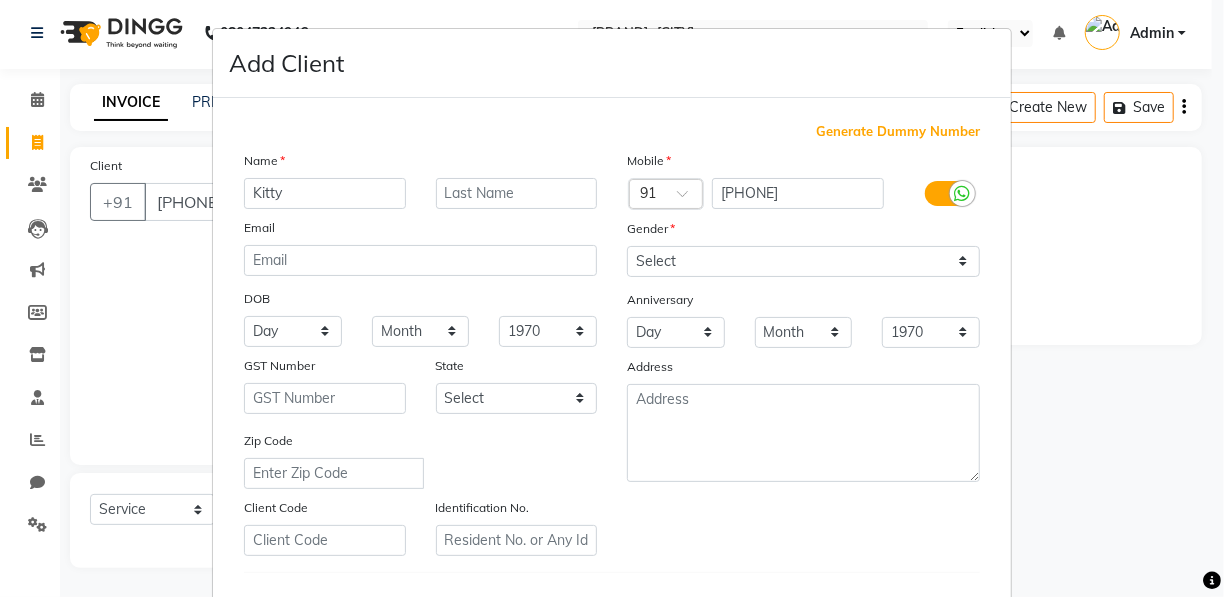 type on "Kitty" 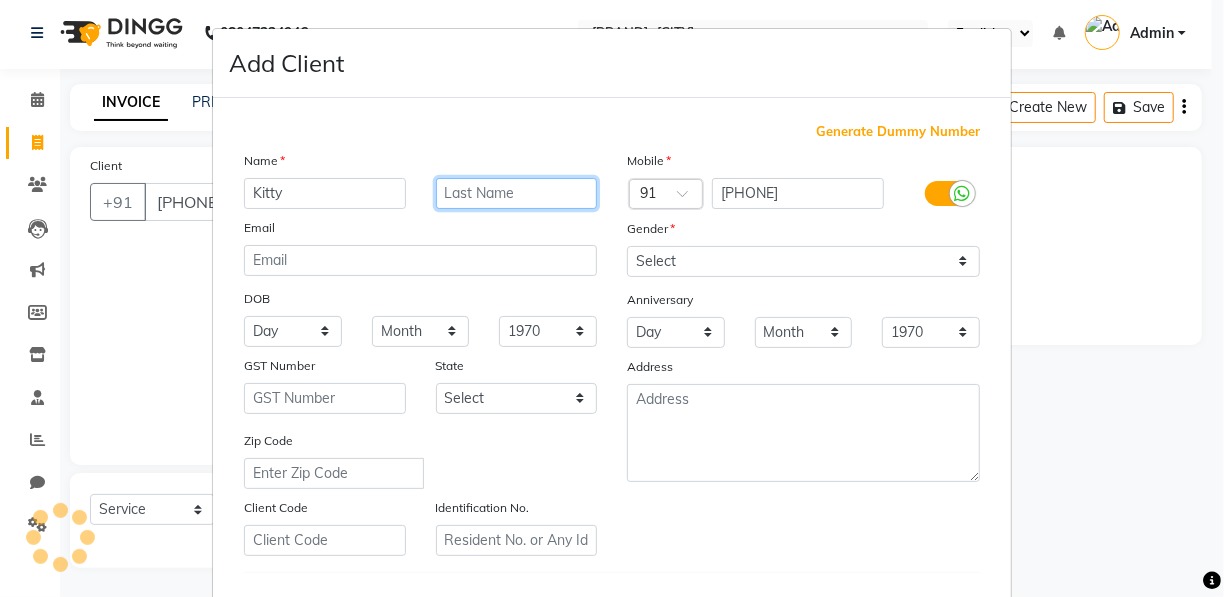 click at bounding box center [517, 193] 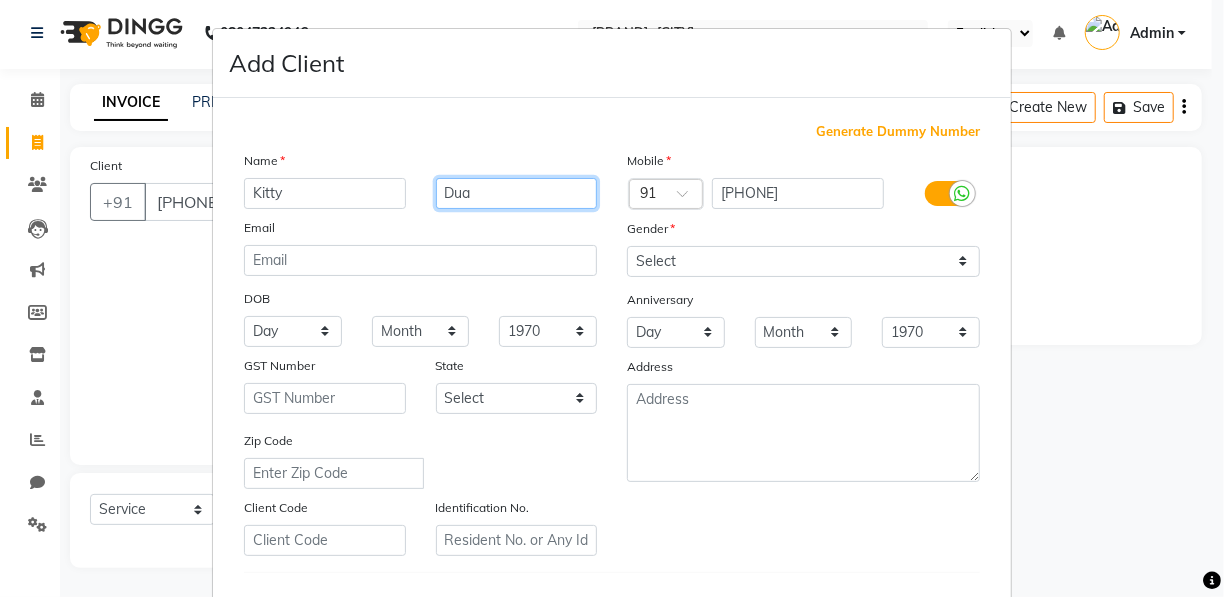 type on "Dua" 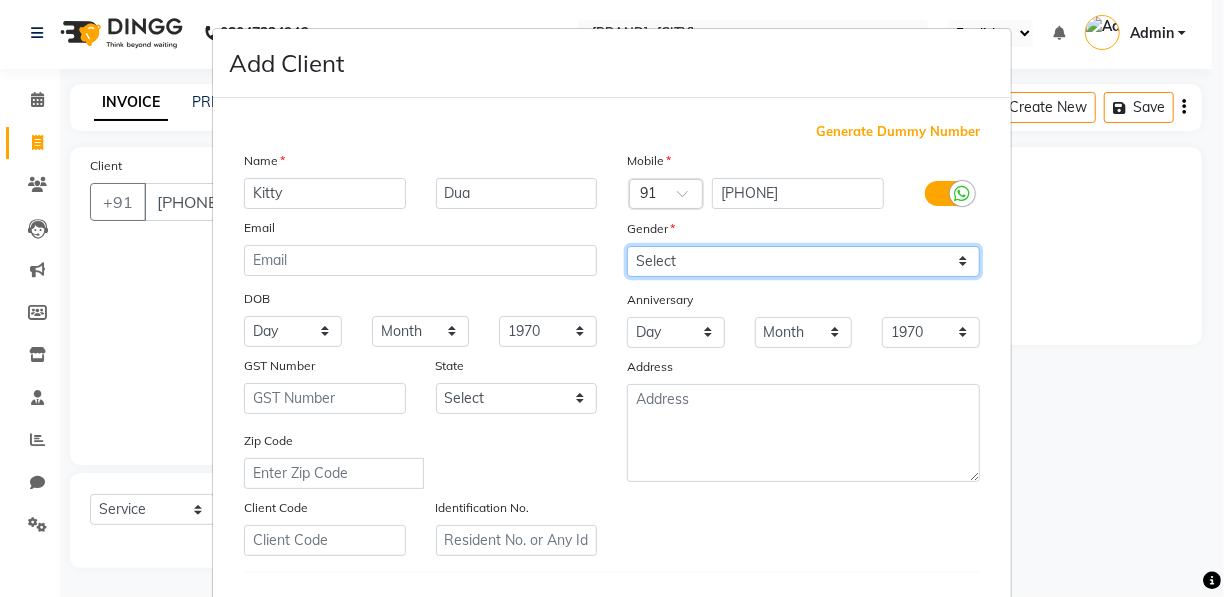 click on "Select Male Female Other Prefer Not To Say" at bounding box center [803, 261] 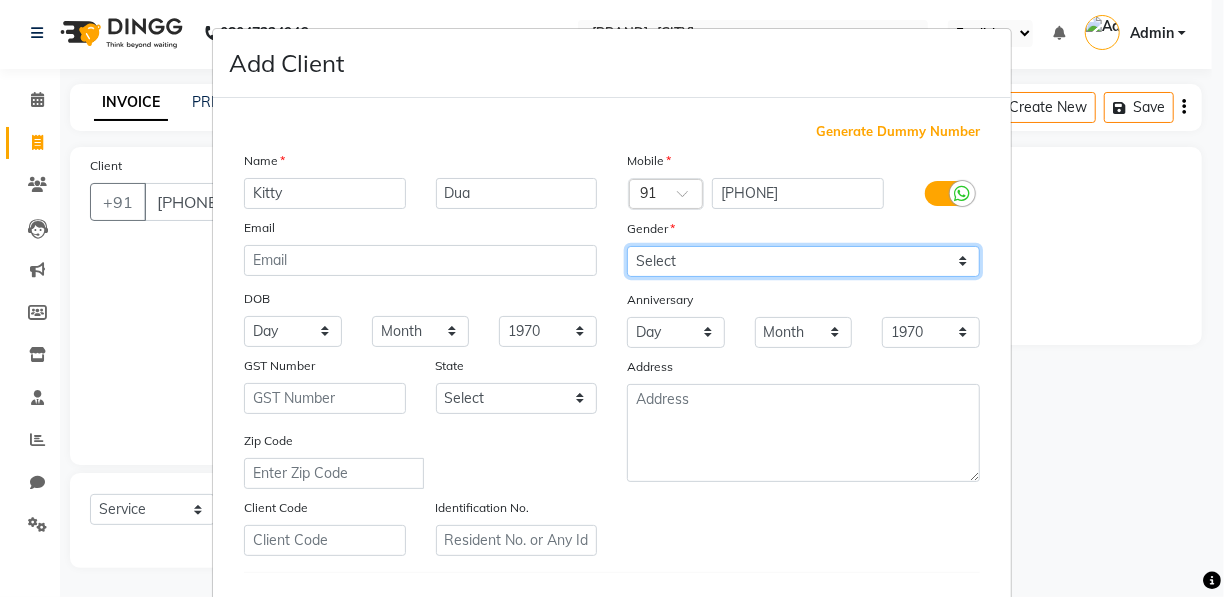 select on "female" 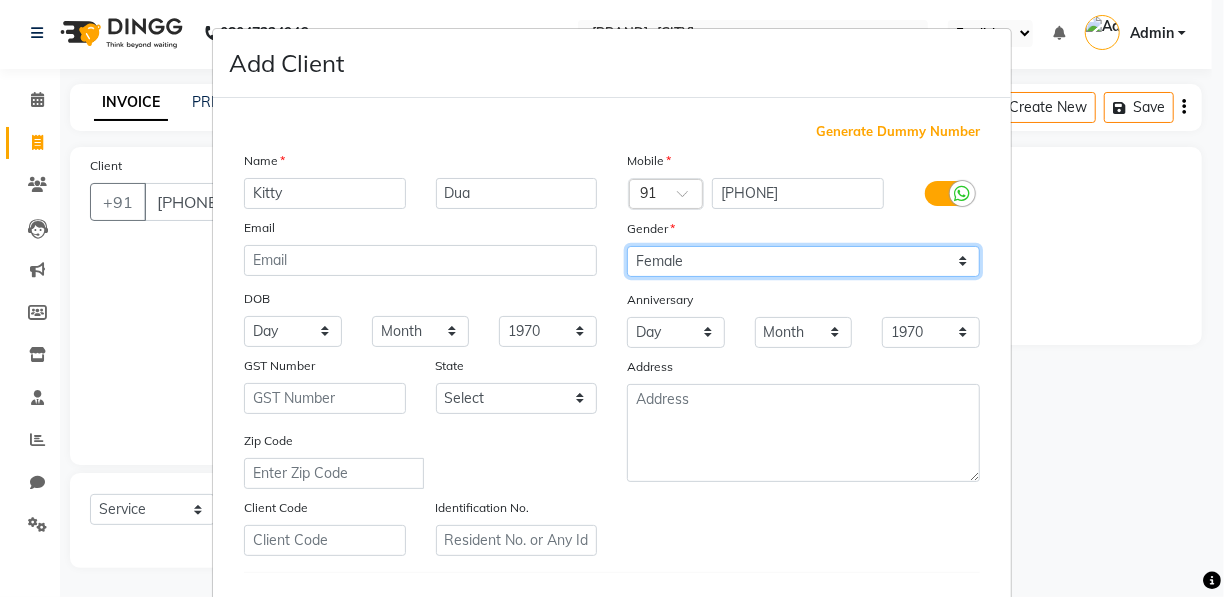 click on "Select Male Female Other Prefer Not To Say" at bounding box center (803, 261) 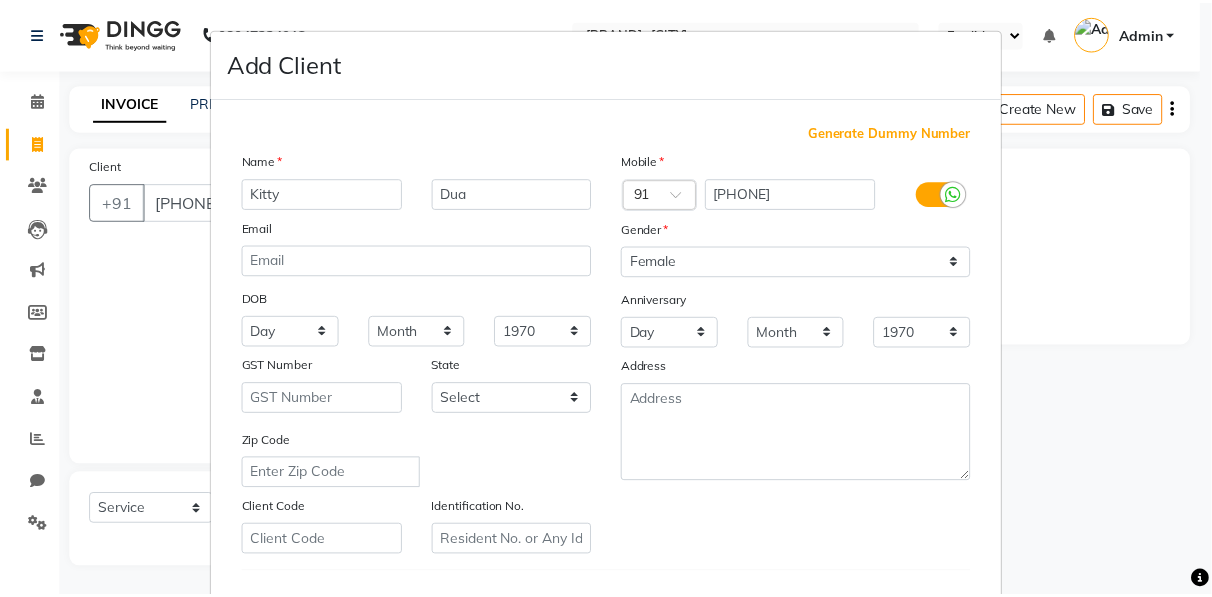 scroll, scrollTop: 321, scrollLeft: 0, axis: vertical 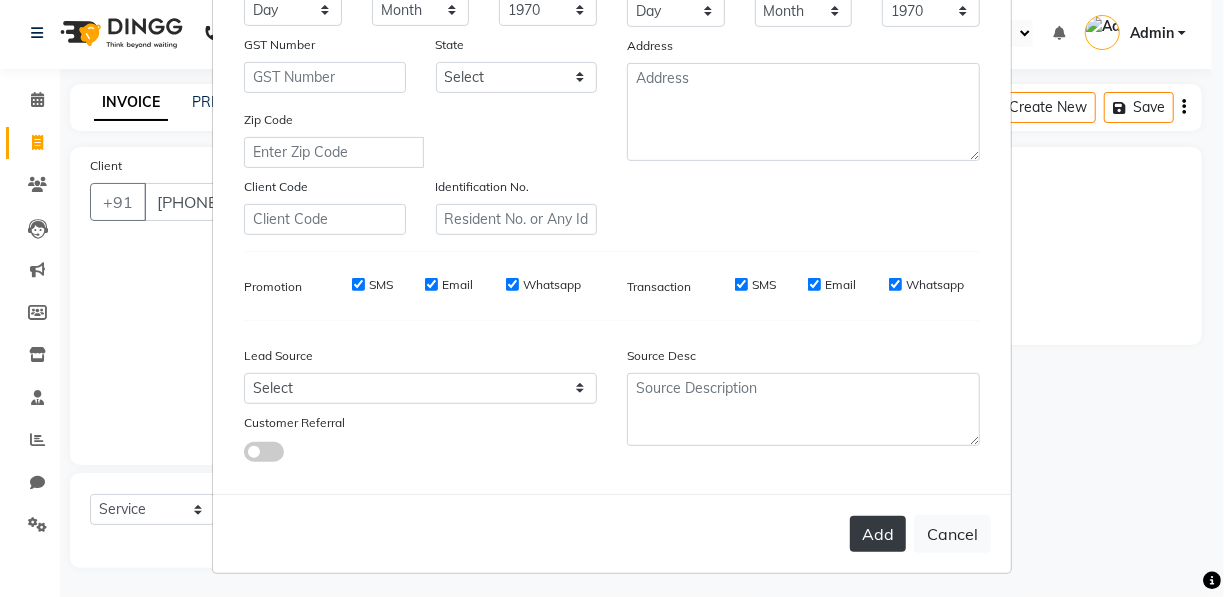 click on "Add" at bounding box center (878, 534) 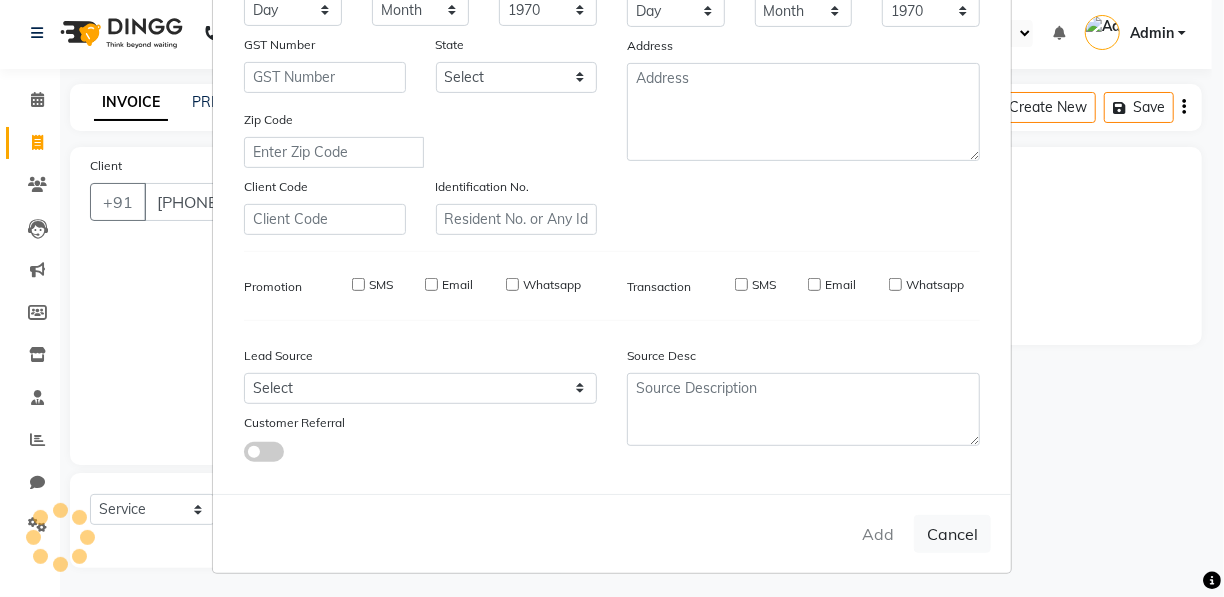 type 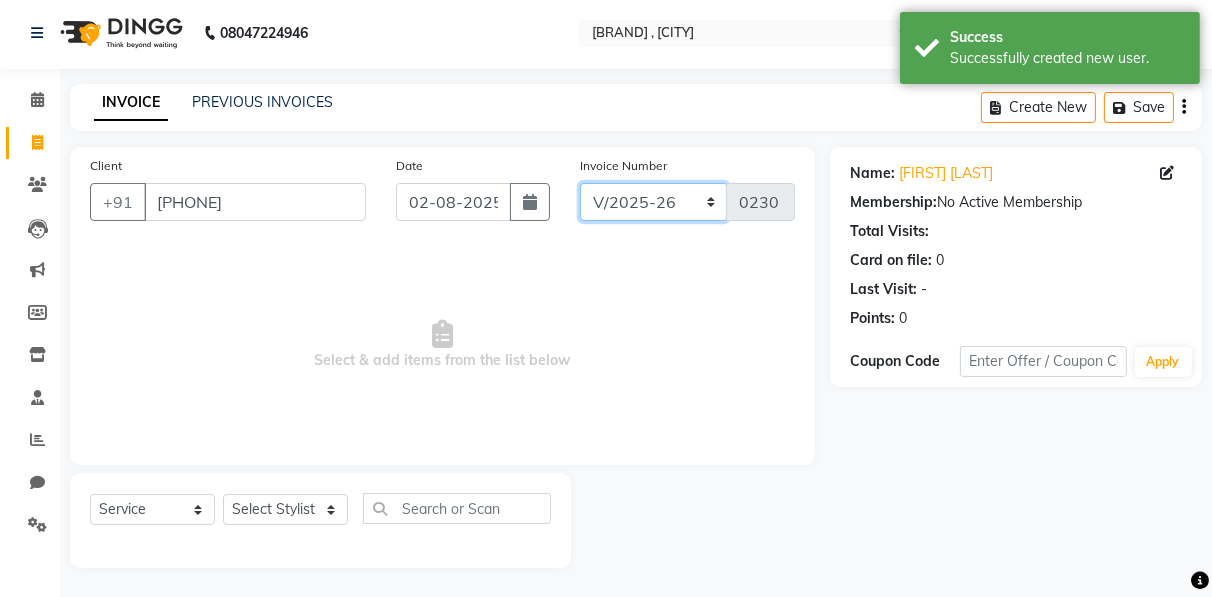 click on "[NUMBER]" 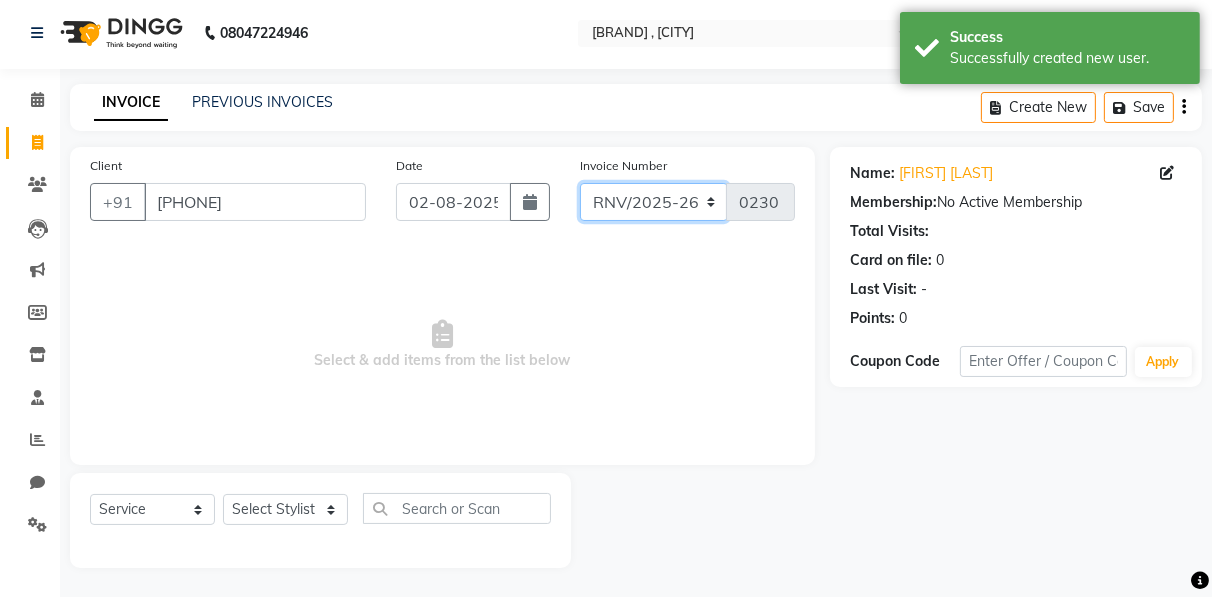 click on "[NUMBER]" 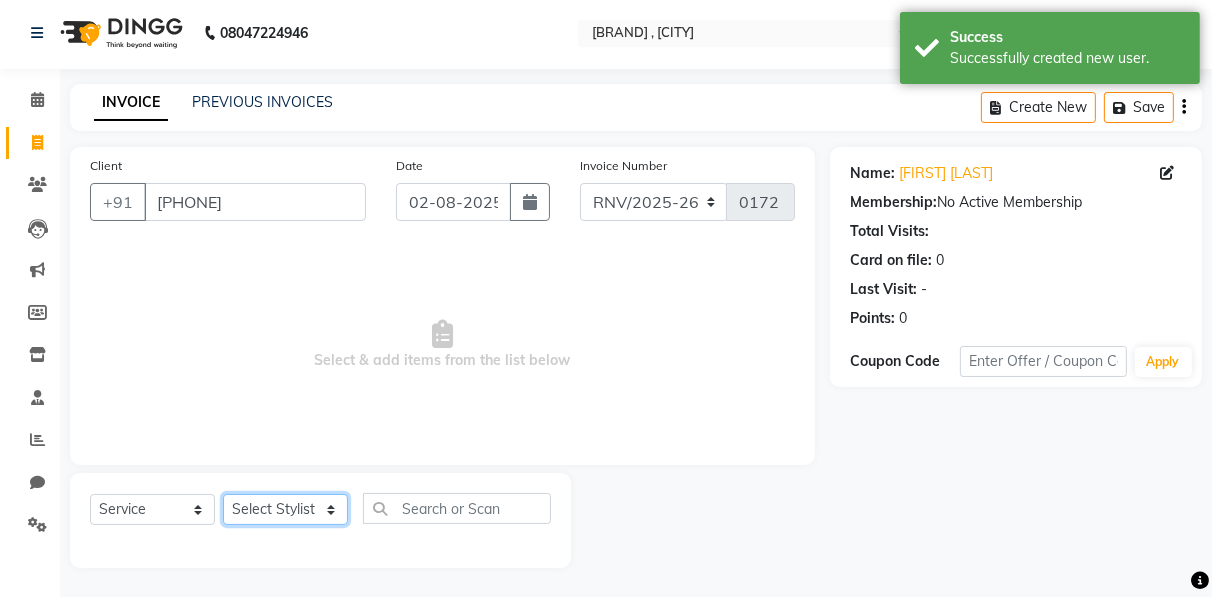 click on "Select Stylist [FIRST] Anajli Laxmi Manager Neetu Reetu Ruma Santosh Soniya Tannu Tilak Vinod Zeeshan" 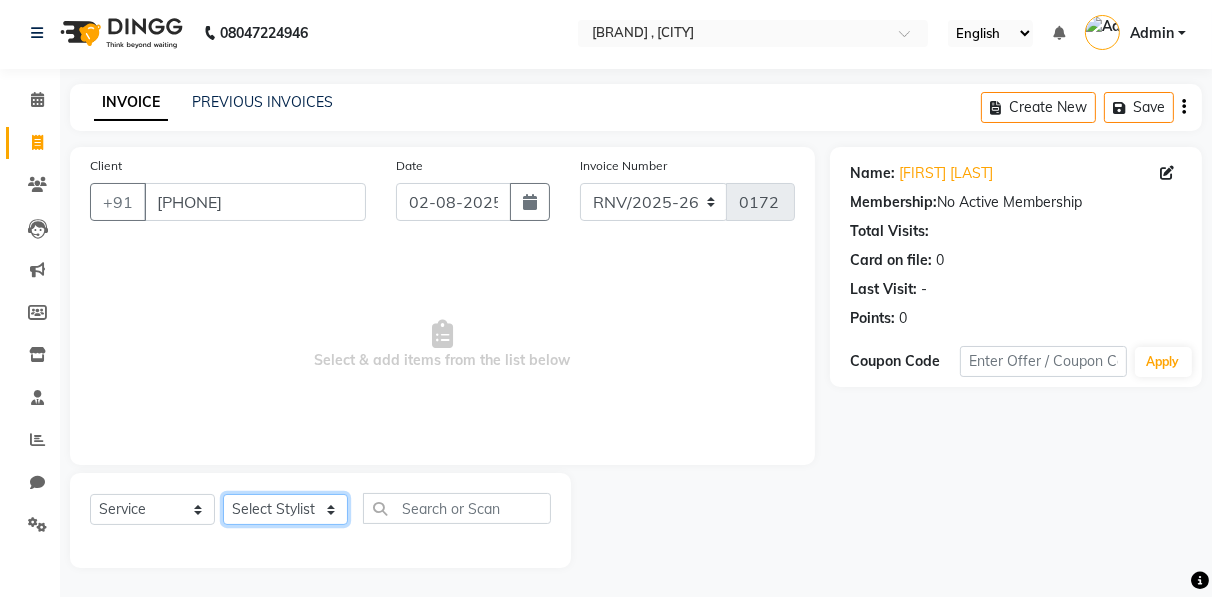 select on "[NUMBER]" 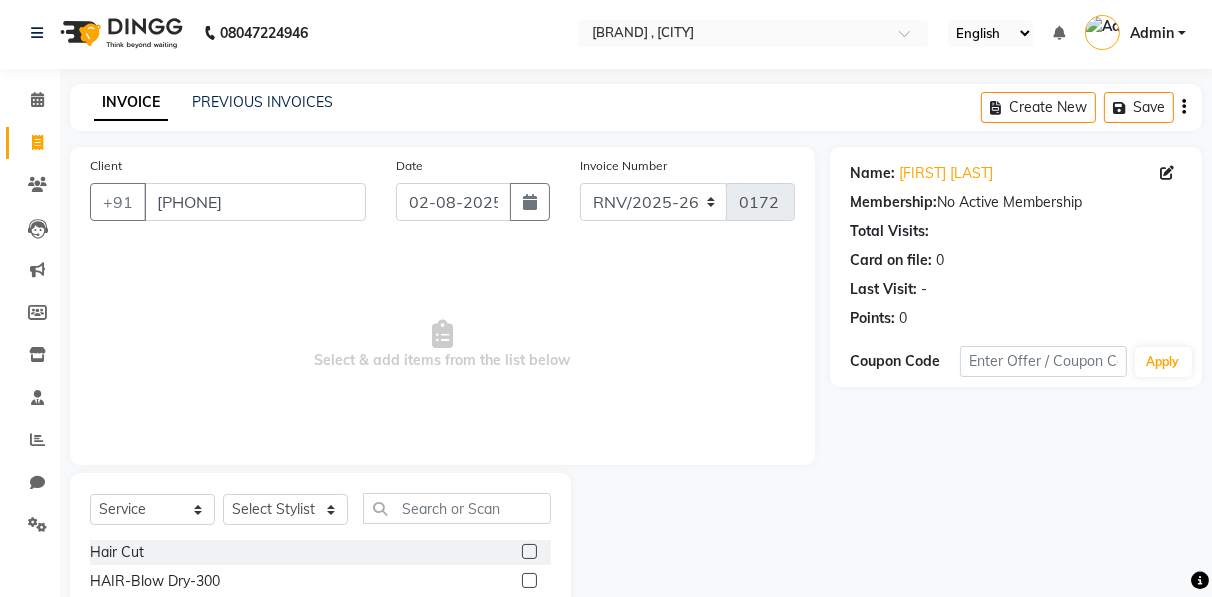 click 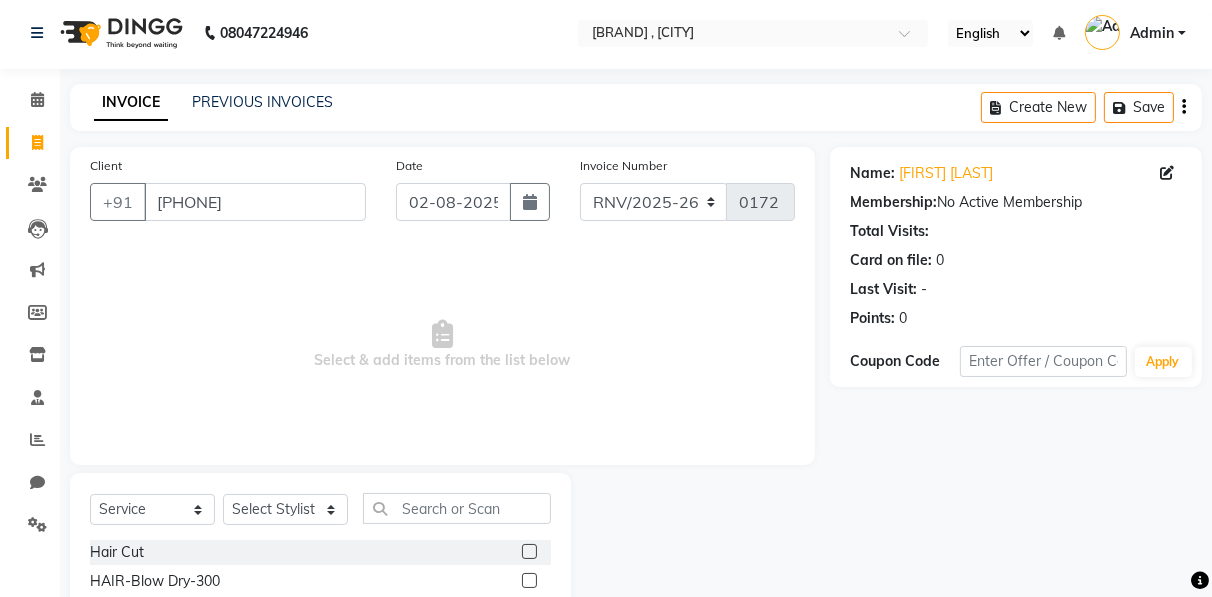 click 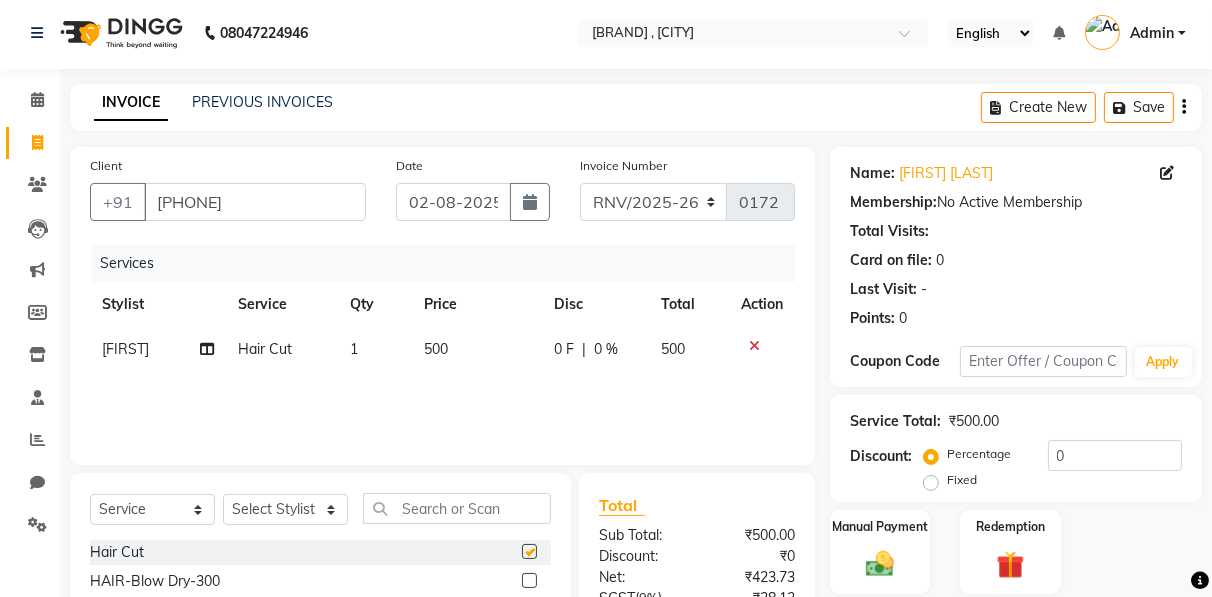 checkbox on "false" 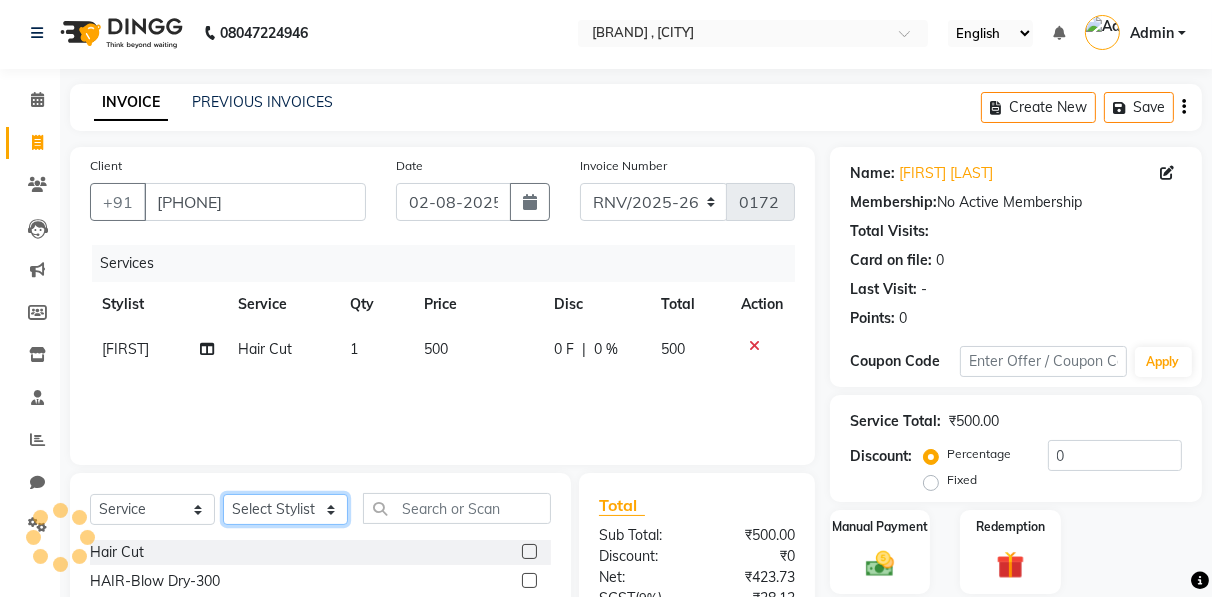 click on "Select Stylist [FIRST] Anajli Laxmi Manager Neetu Reetu Ruma Santosh Soniya Tannu Tilak Vinod Zeeshan" 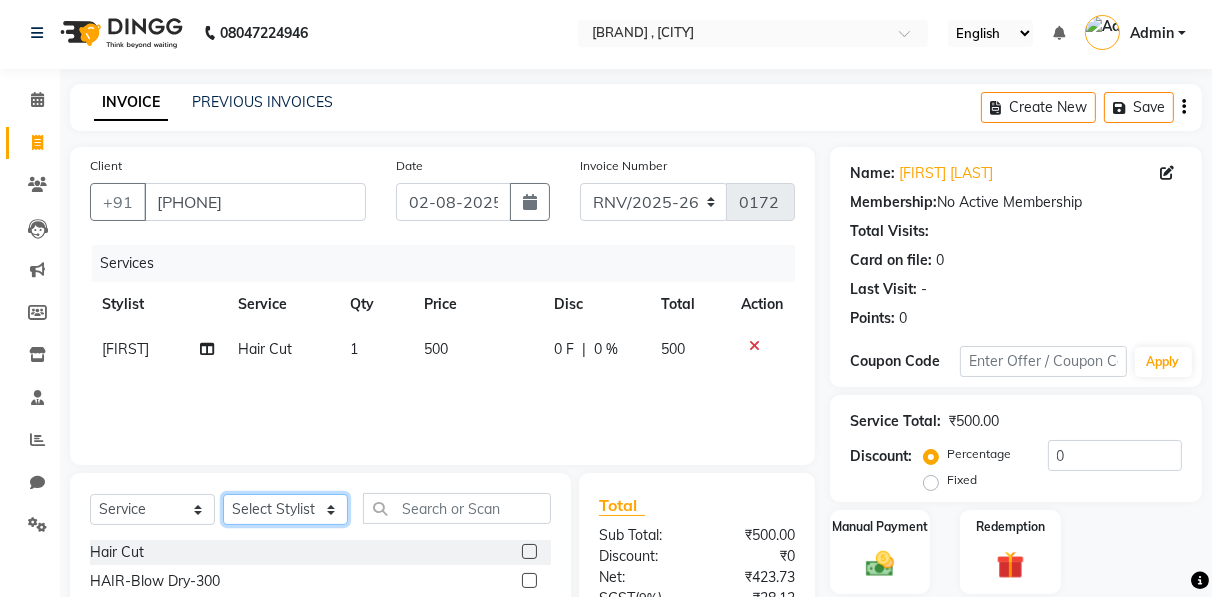 select on "[NUMBER]" 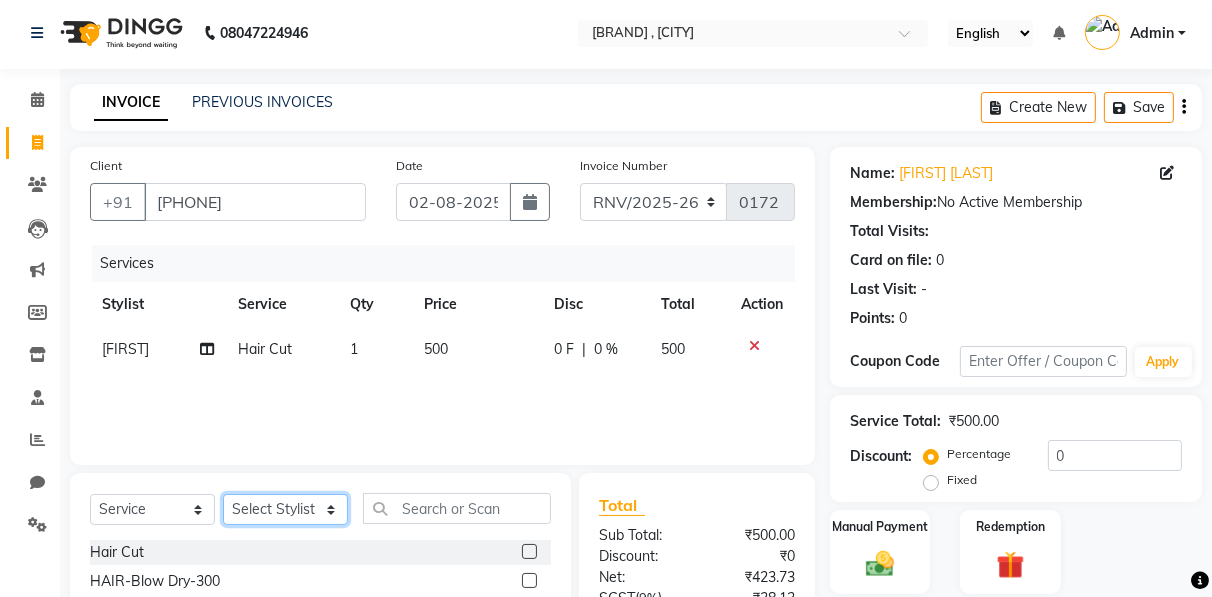 click on "Select Stylist [FIRST] Anajli Laxmi Manager Neetu Reetu Ruma Santosh Soniya Tannu Tilak Vinod Zeeshan" 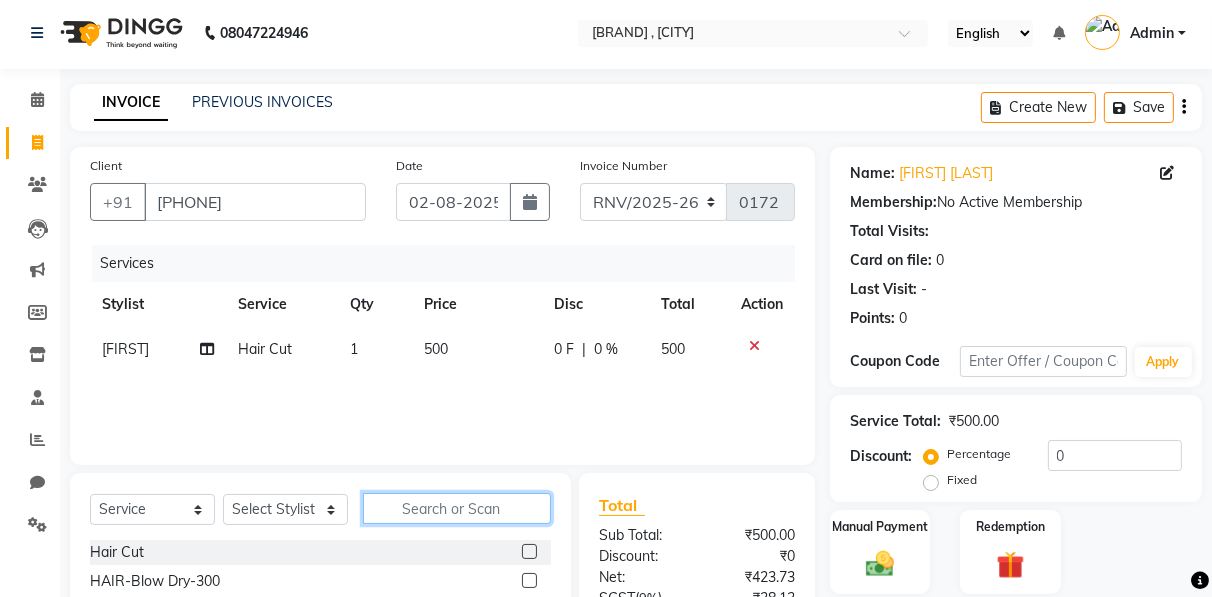 click 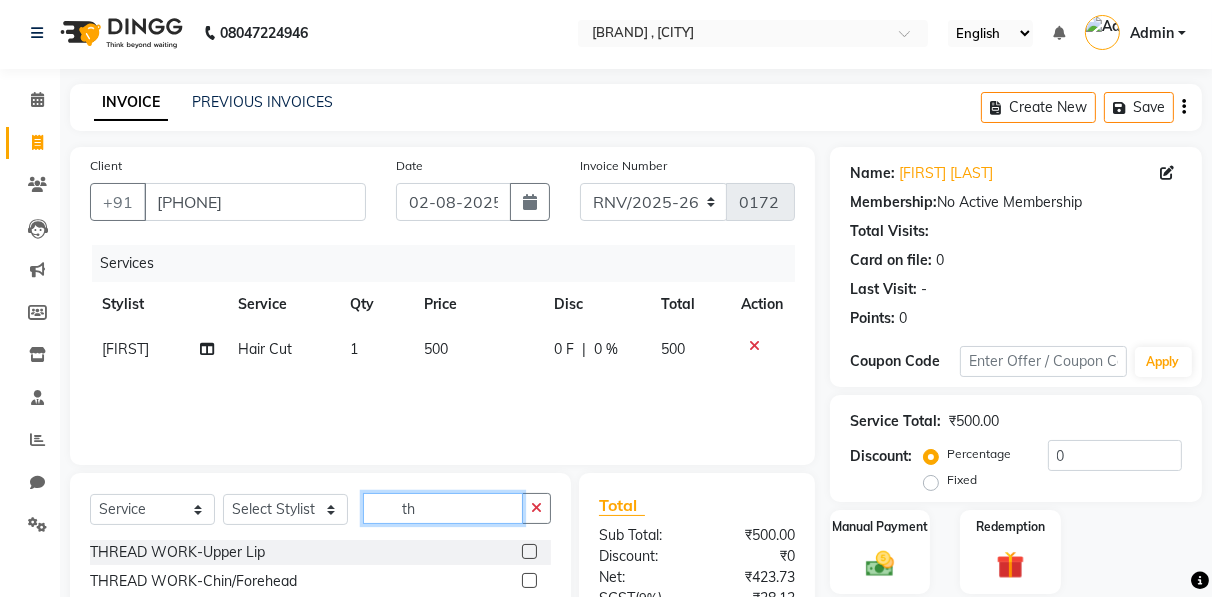 type on "th" 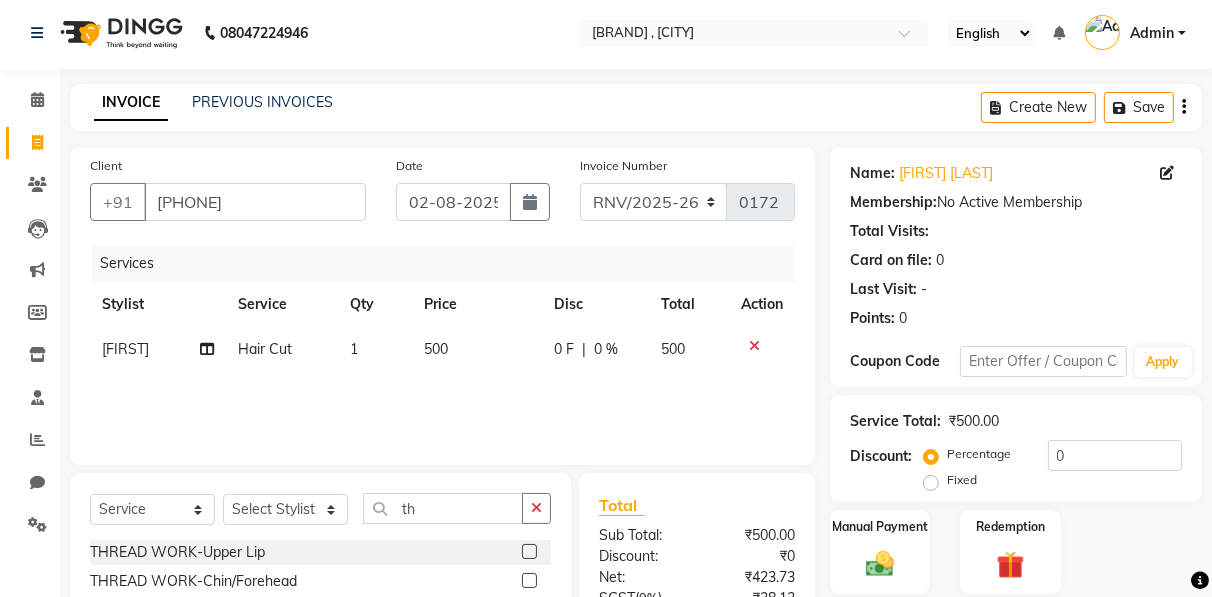 click 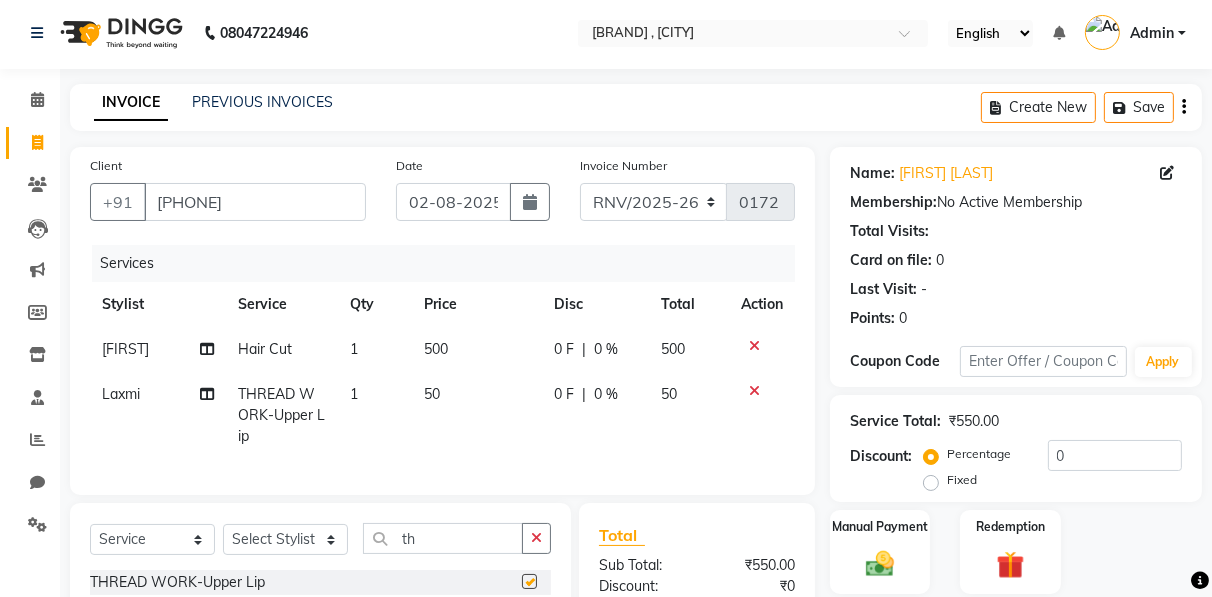checkbox on "false" 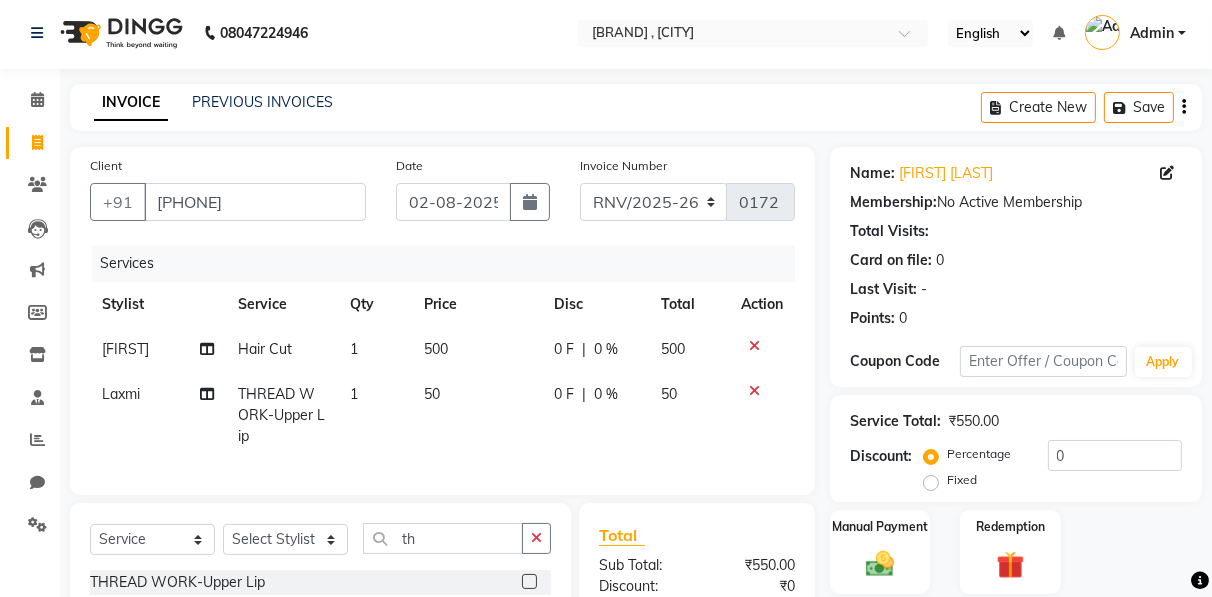 scroll, scrollTop: 224, scrollLeft: 0, axis: vertical 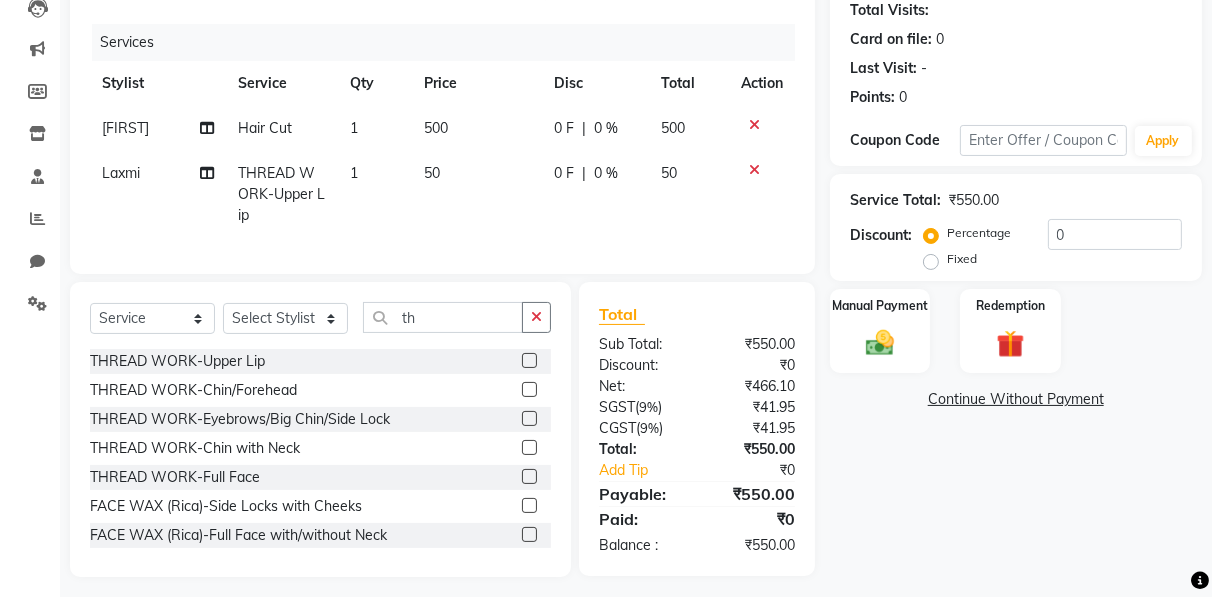 click 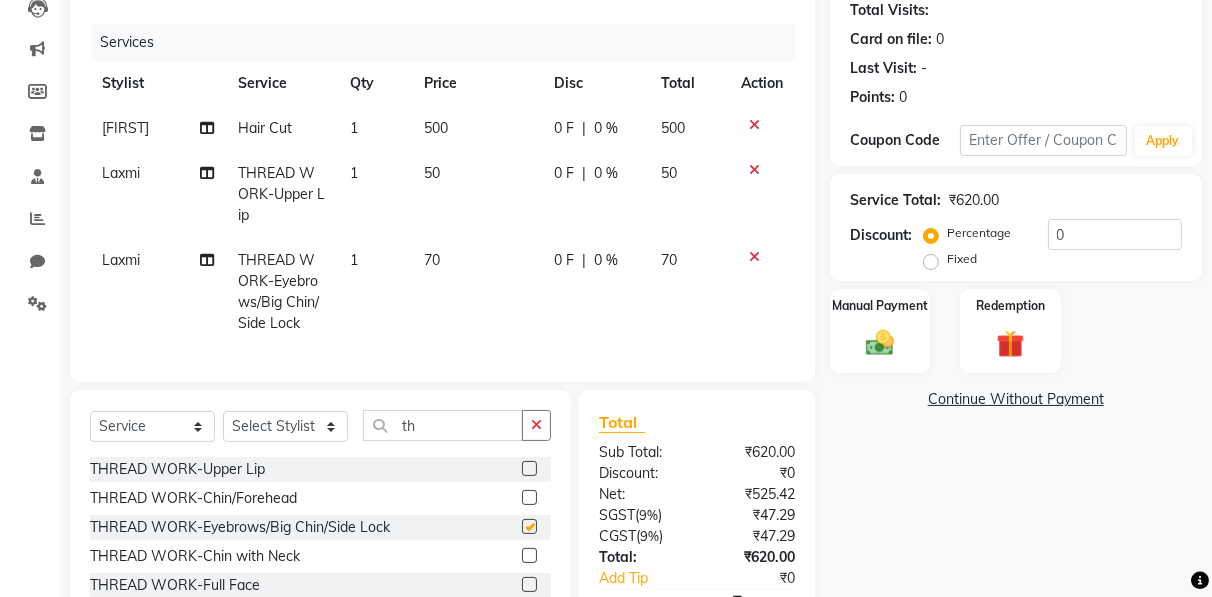 checkbox on "false" 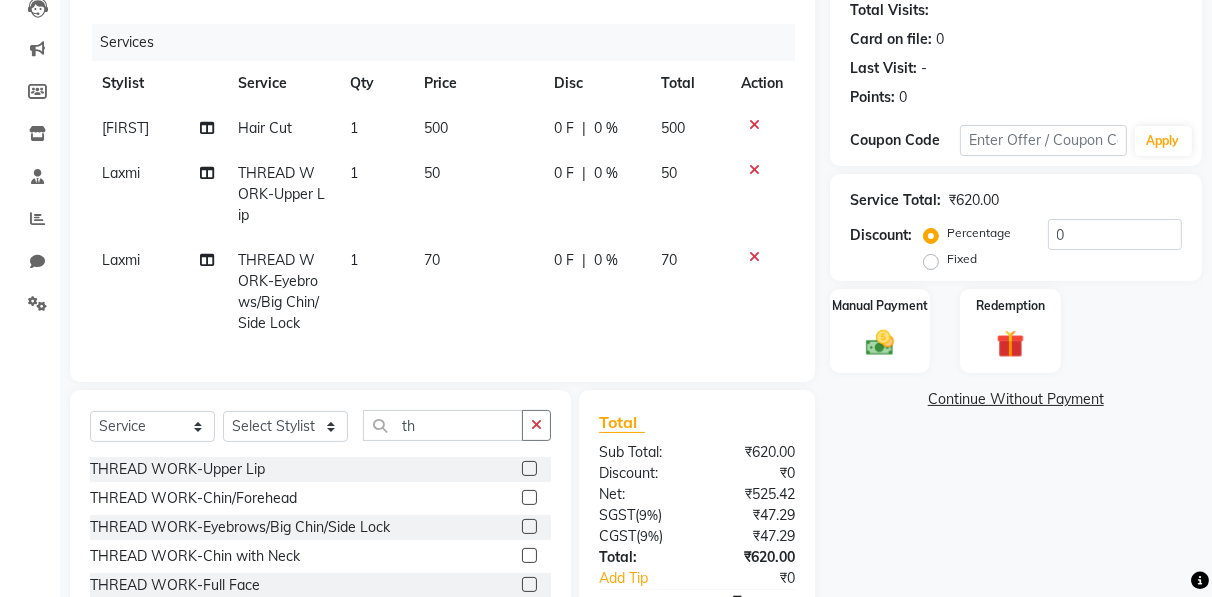 scroll, scrollTop: 0, scrollLeft: 0, axis: both 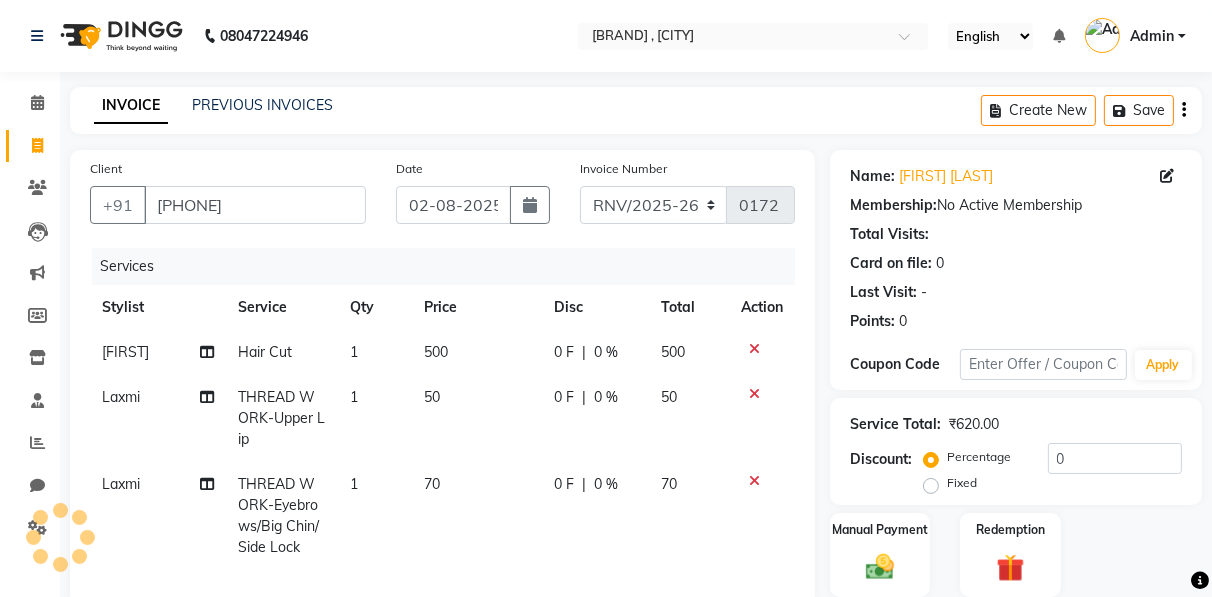 click 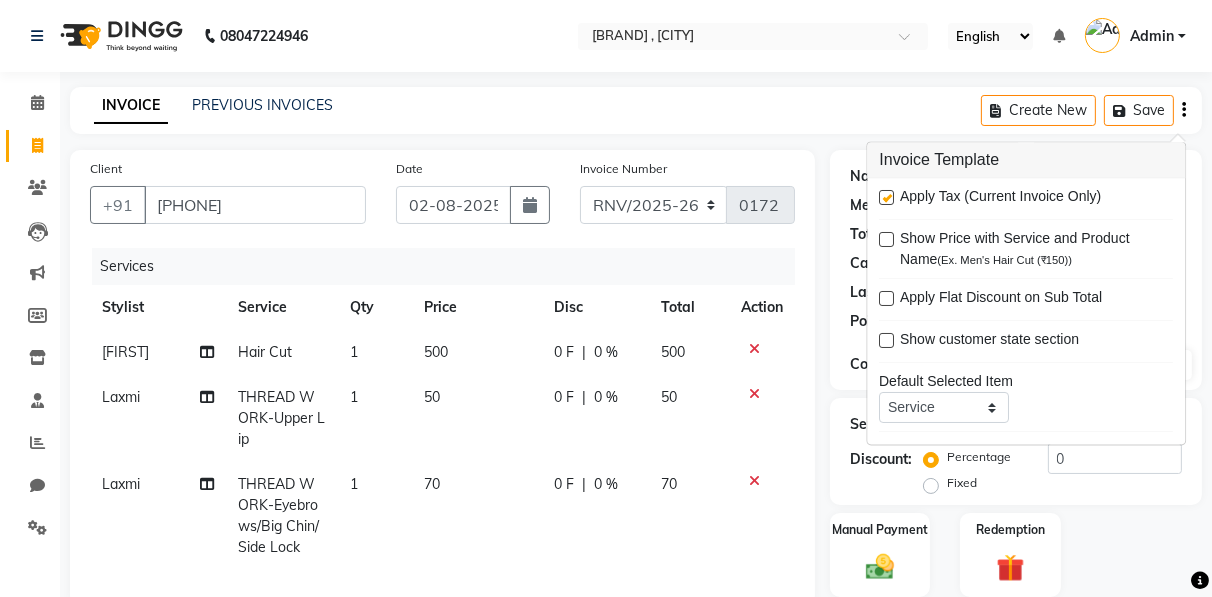 click at bounding box center (886, 198) 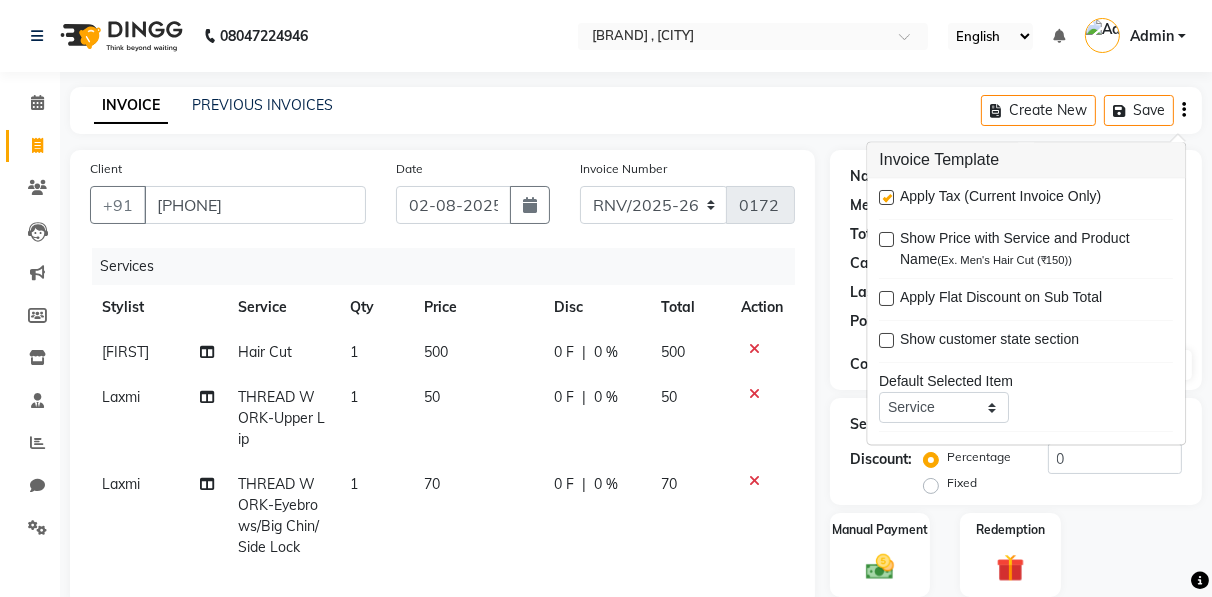 click at bounding box center (885, 199) 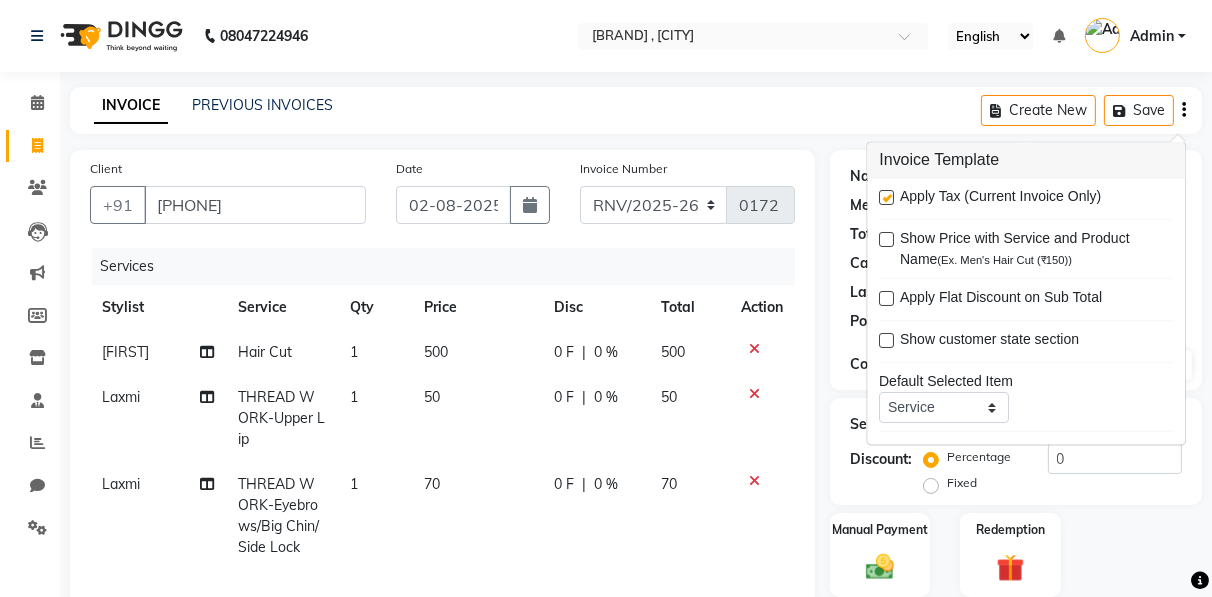 checkbox on "false" 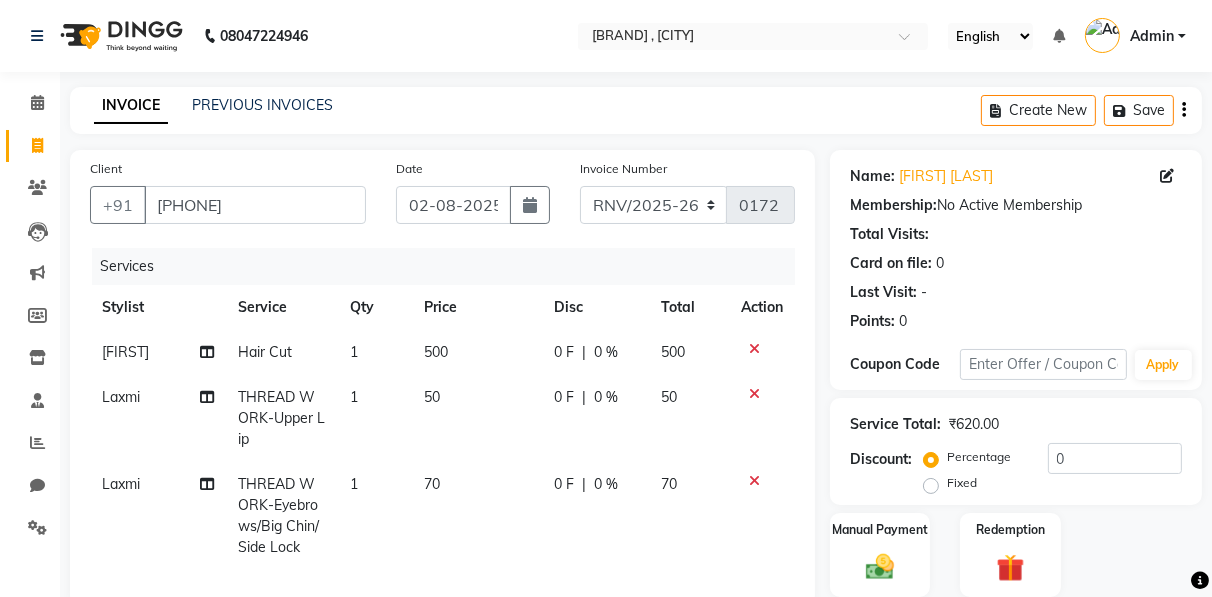 scroll, scrollTop: 332, scrollLeft: 0, axis: vertical 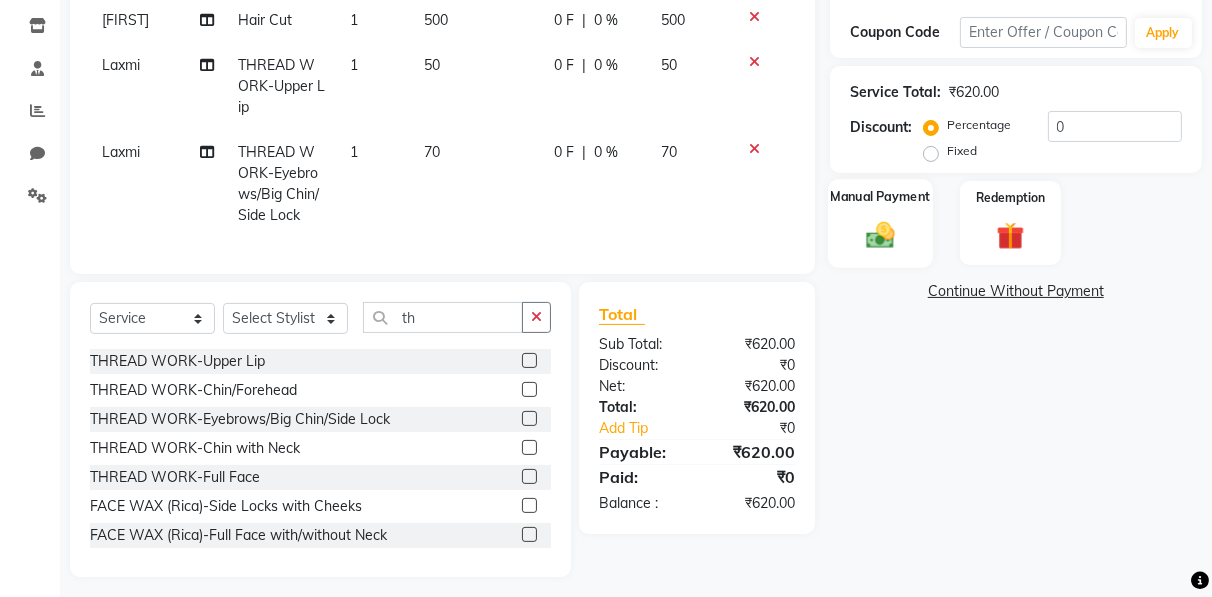 click 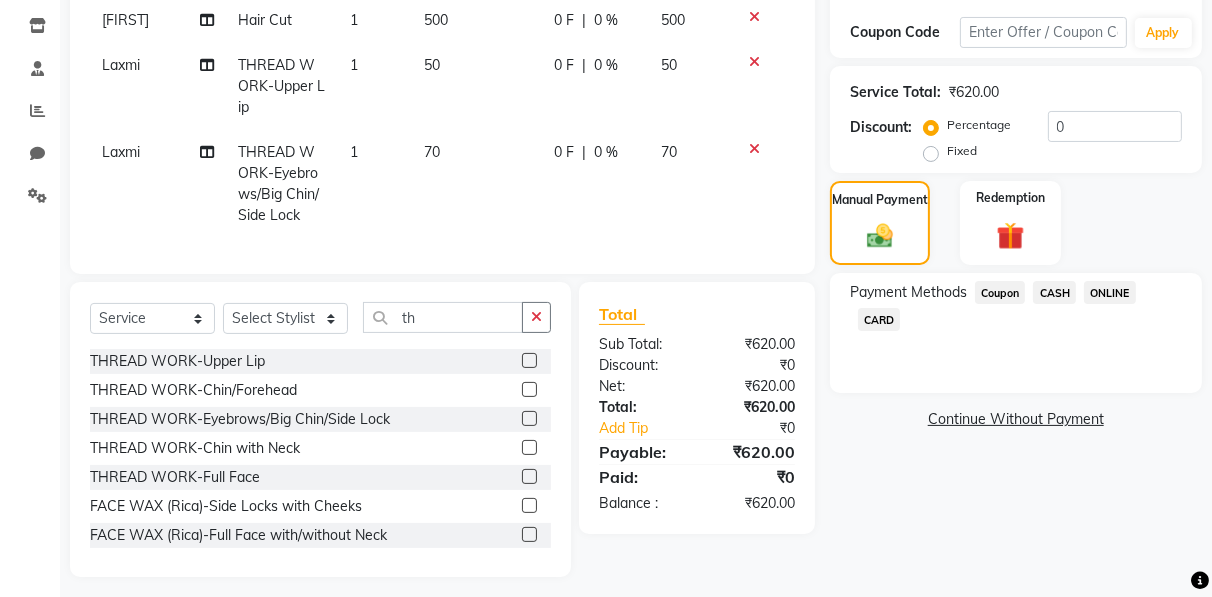 click on "CASH" 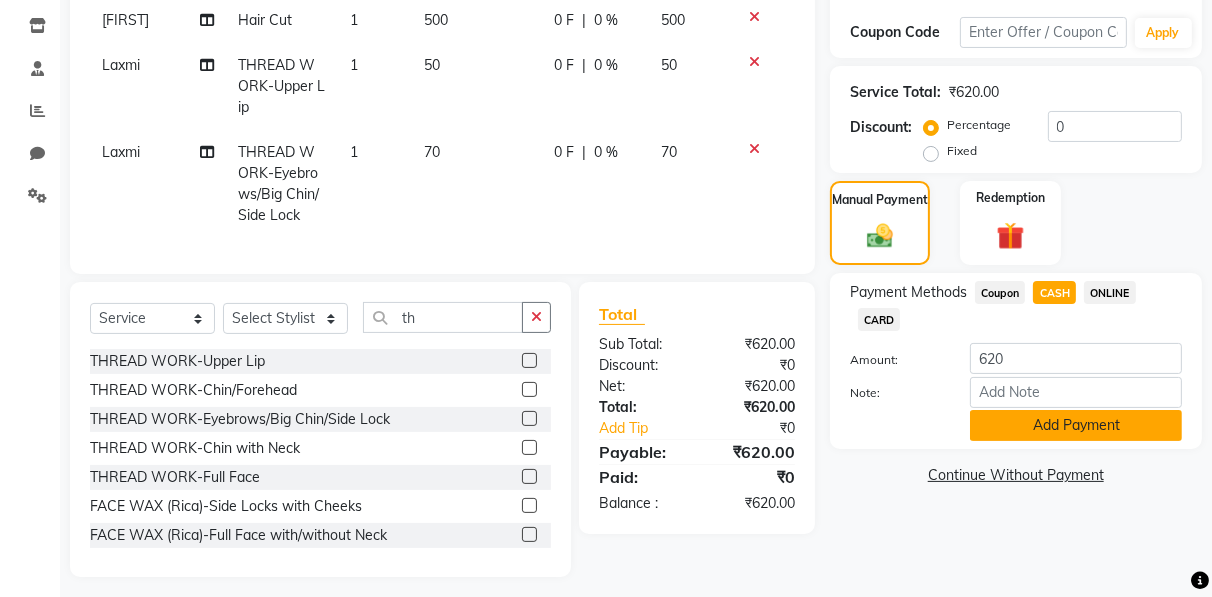 click on "Add Payment" 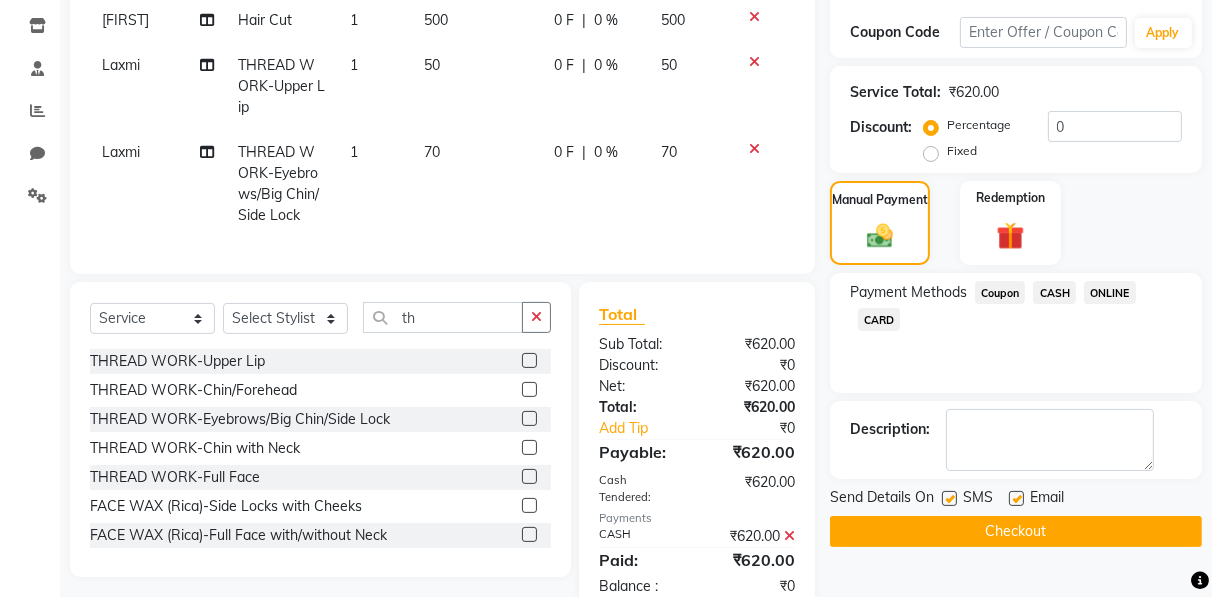 click on "Checkout" 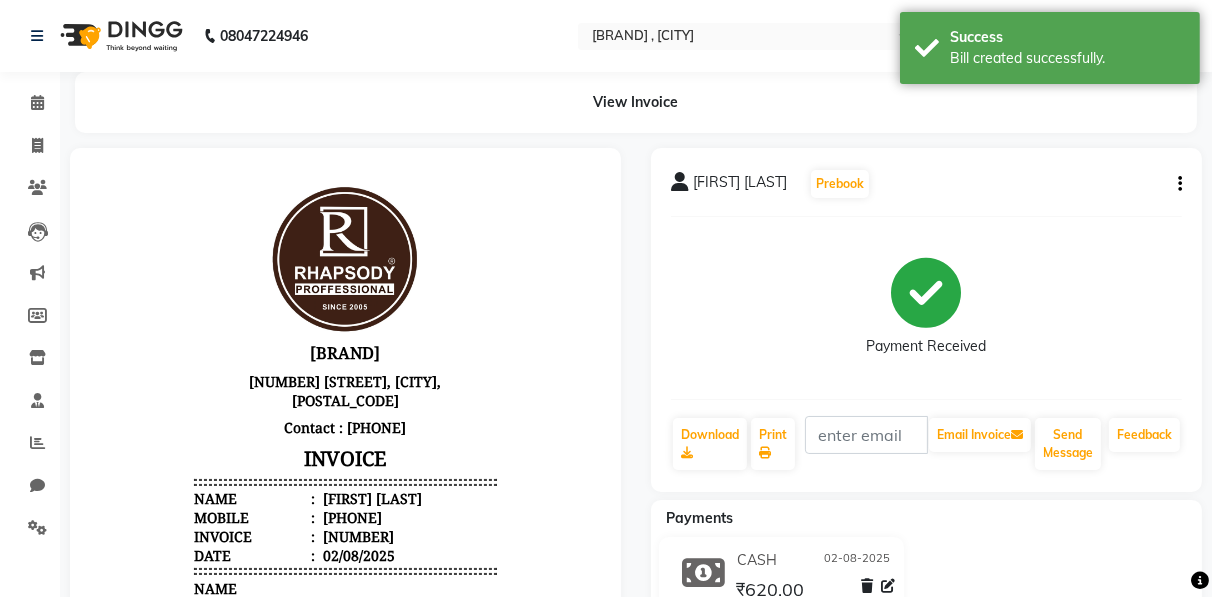 scroll, scrollTop: 0, scrollLeft: 0, axis: both 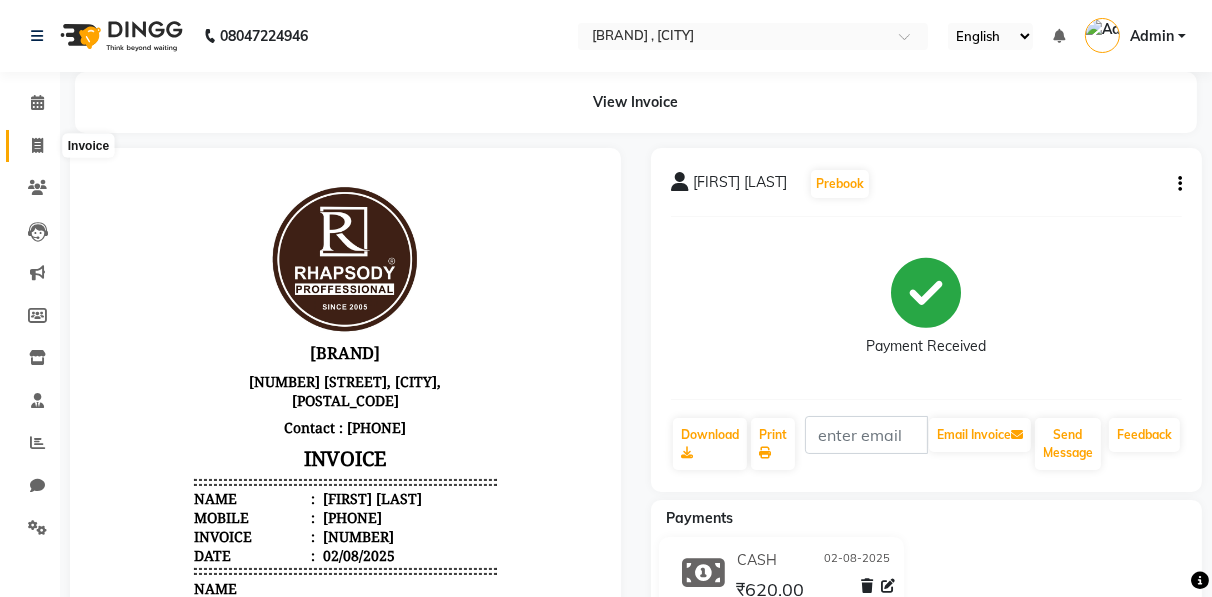 click 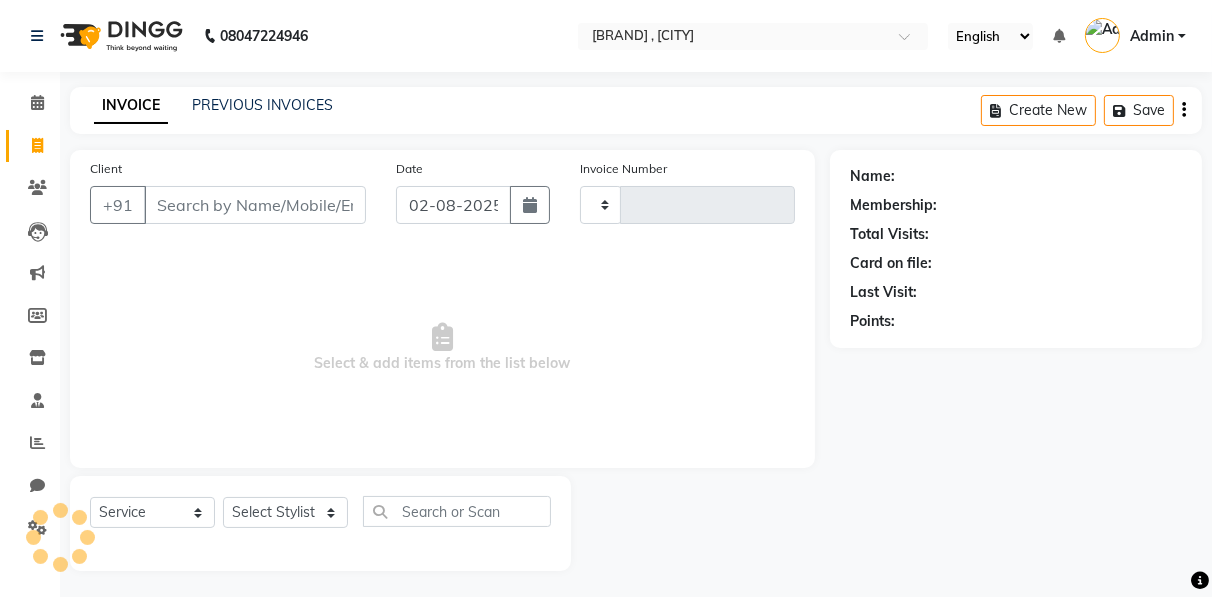 scroll, scrollTop: 3, scrollLeft: 0, axis: vertical 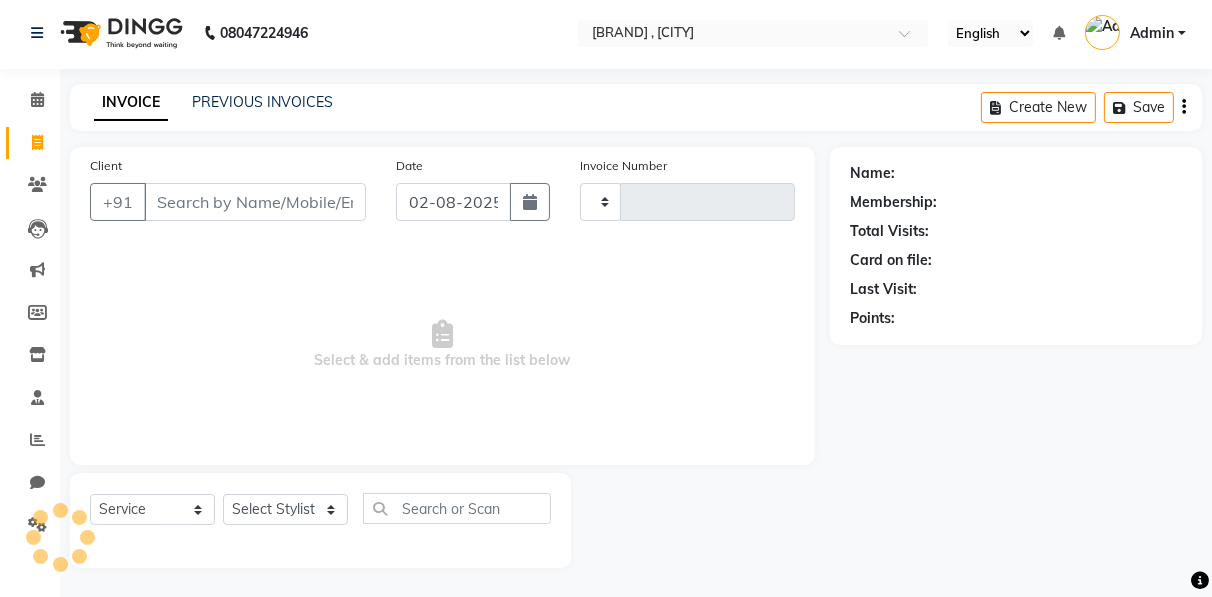 type on "0230" 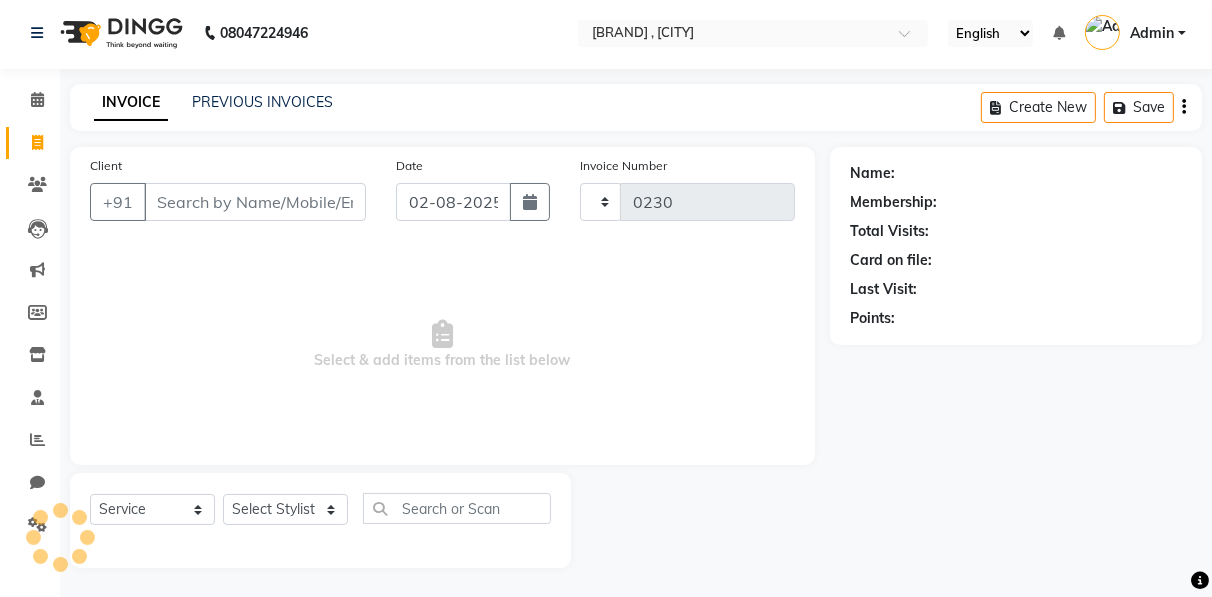 select on "8581" 